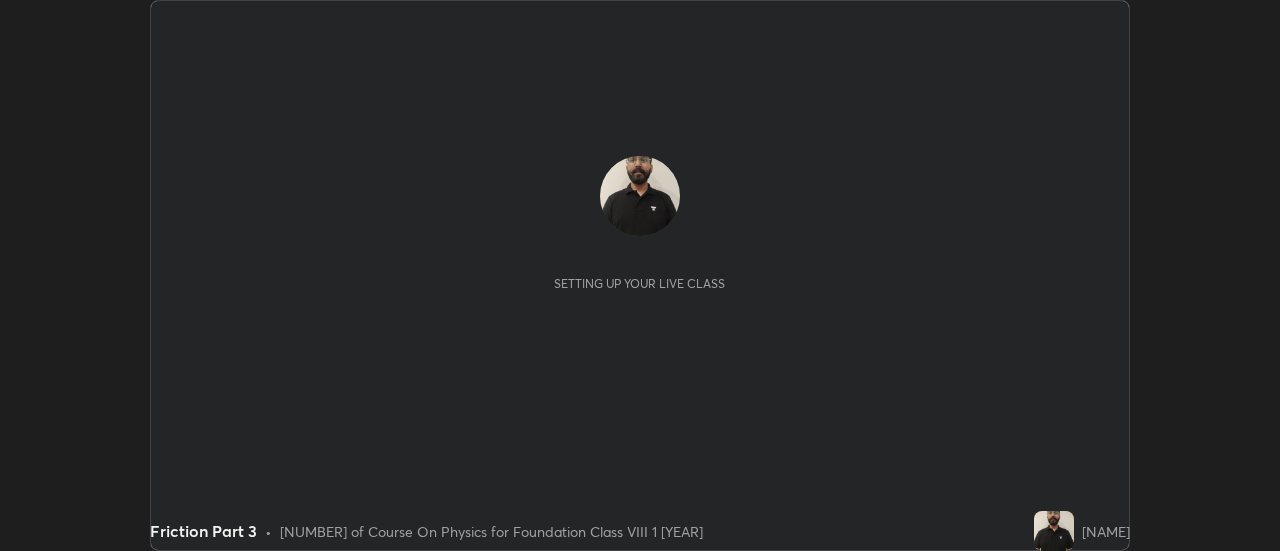 scroll, scrollTop: 0, scrollLeft: 0, axis: both 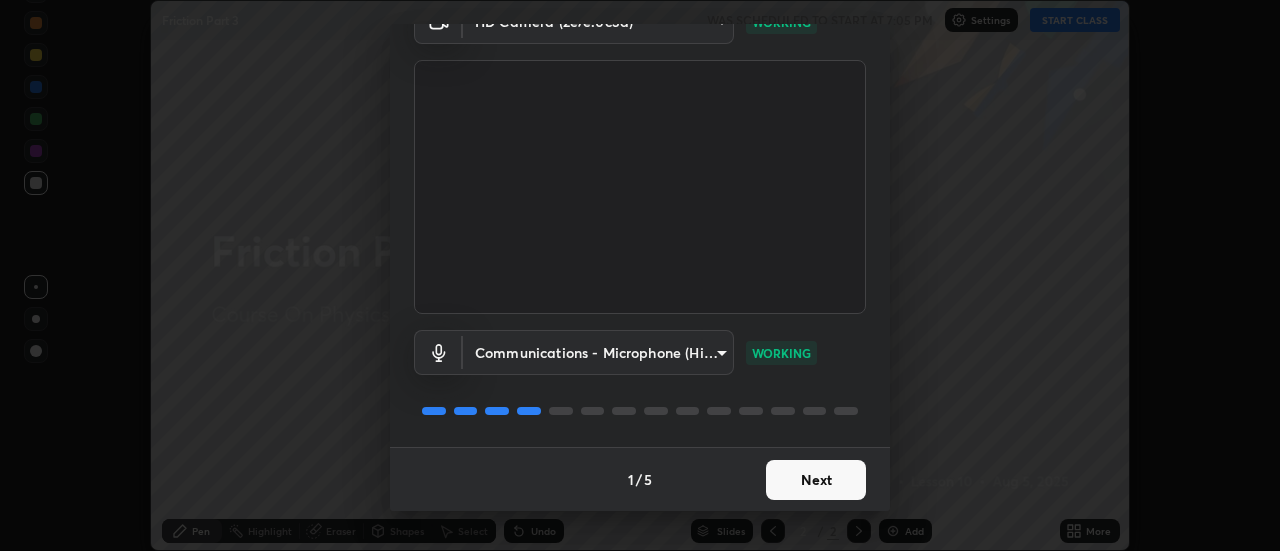 click on "Next" at bounding box center [816, 480] 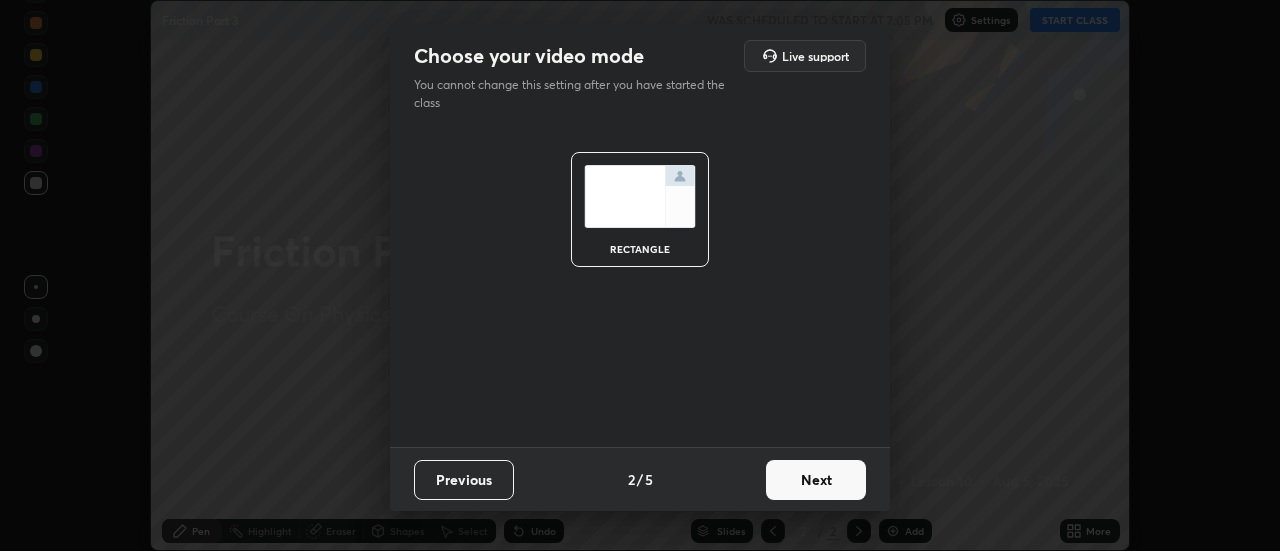 click on "Next" at bounding box center [816, 480] 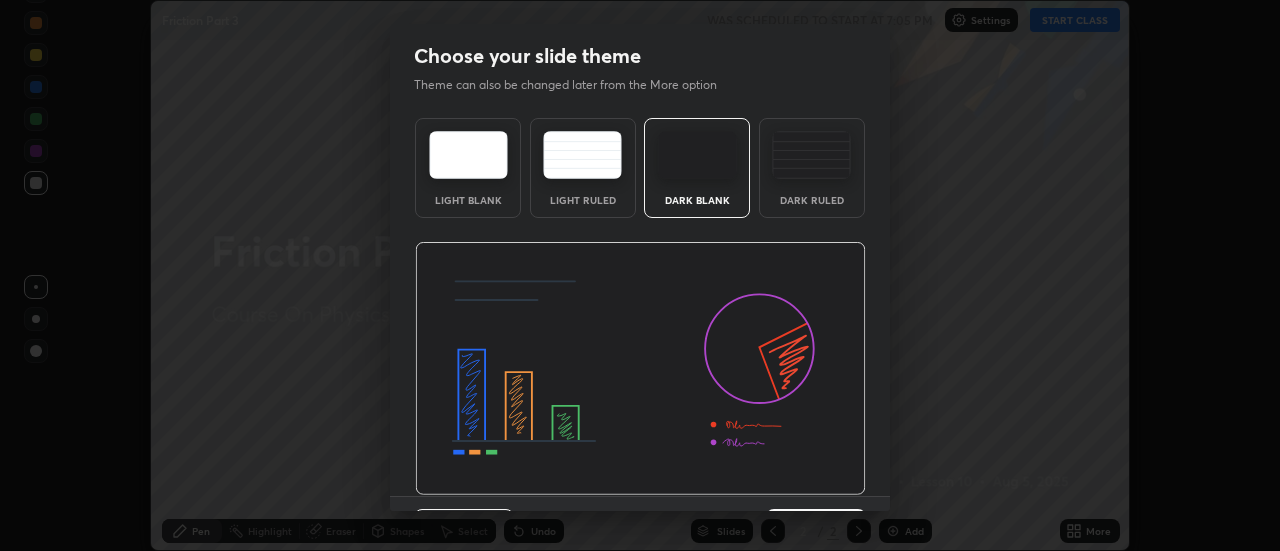 scroll, scrollTop: 49, scrollLeft: 0, axis: vertical 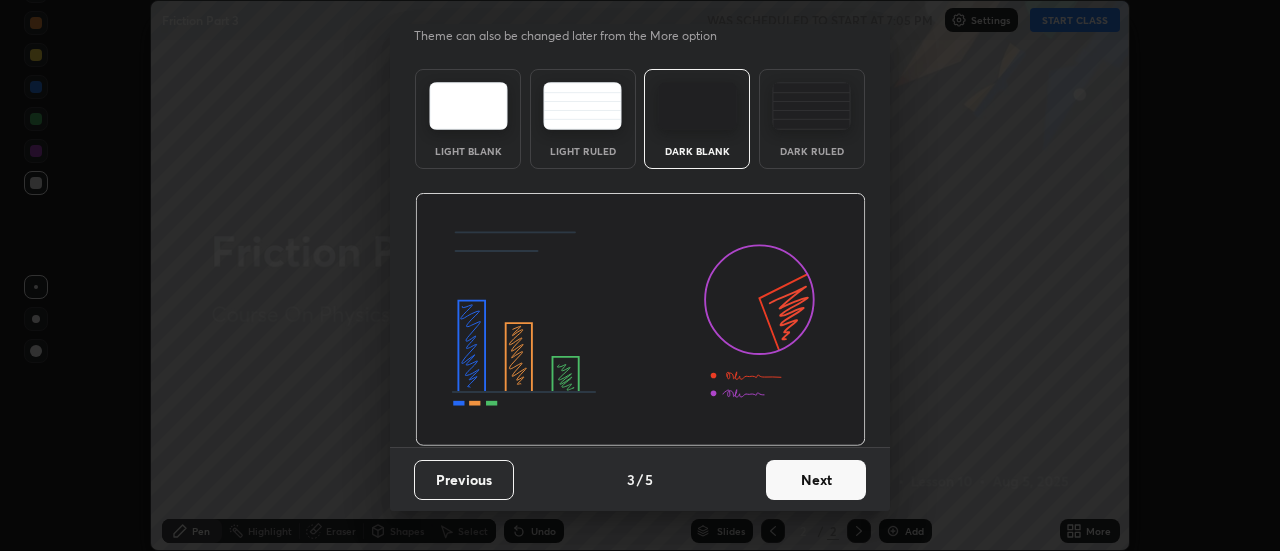click on "Next" at bounding box center (816, 480) 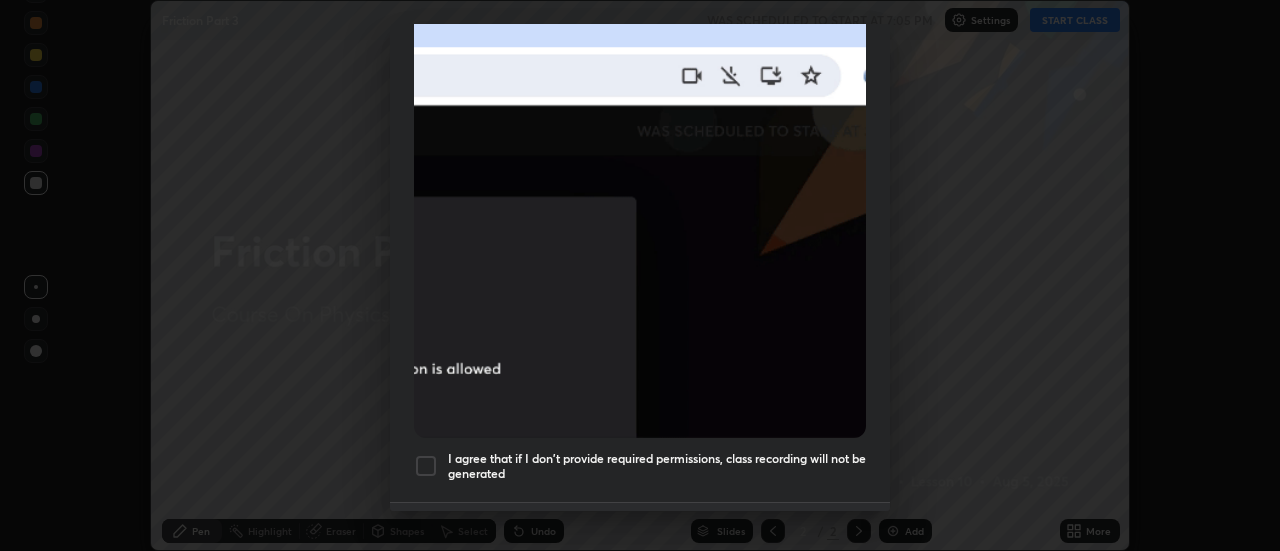 scroll, scrollTop: 513, scrollLeft: 0, axis: vertical 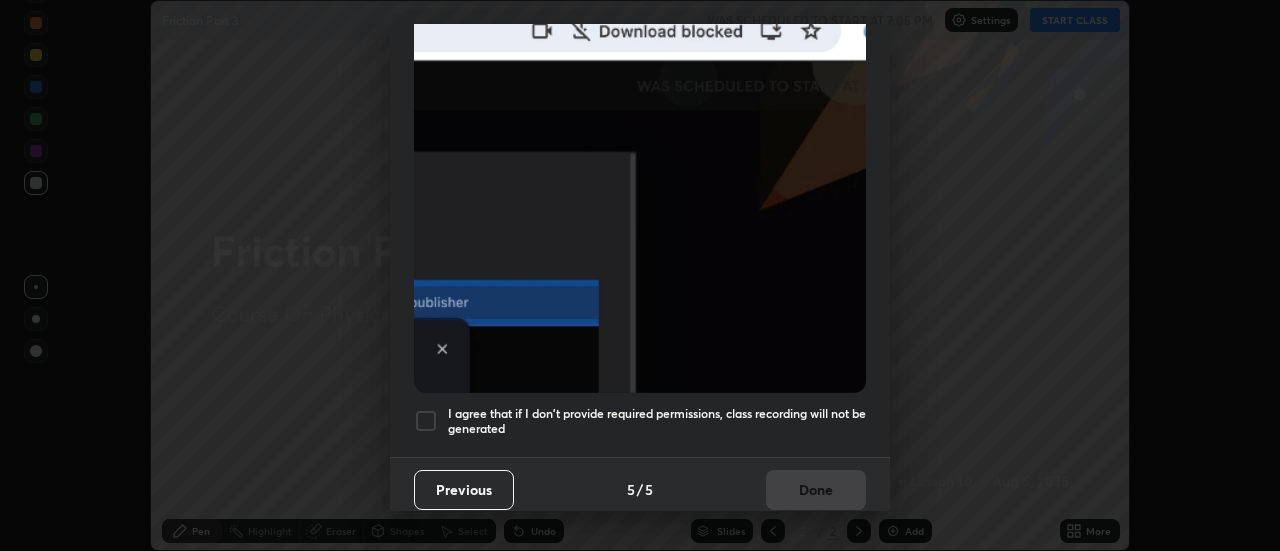 click on "I agree that if I don't provide required permissions, class recording will not be generated" at bounding box center (657, 421) 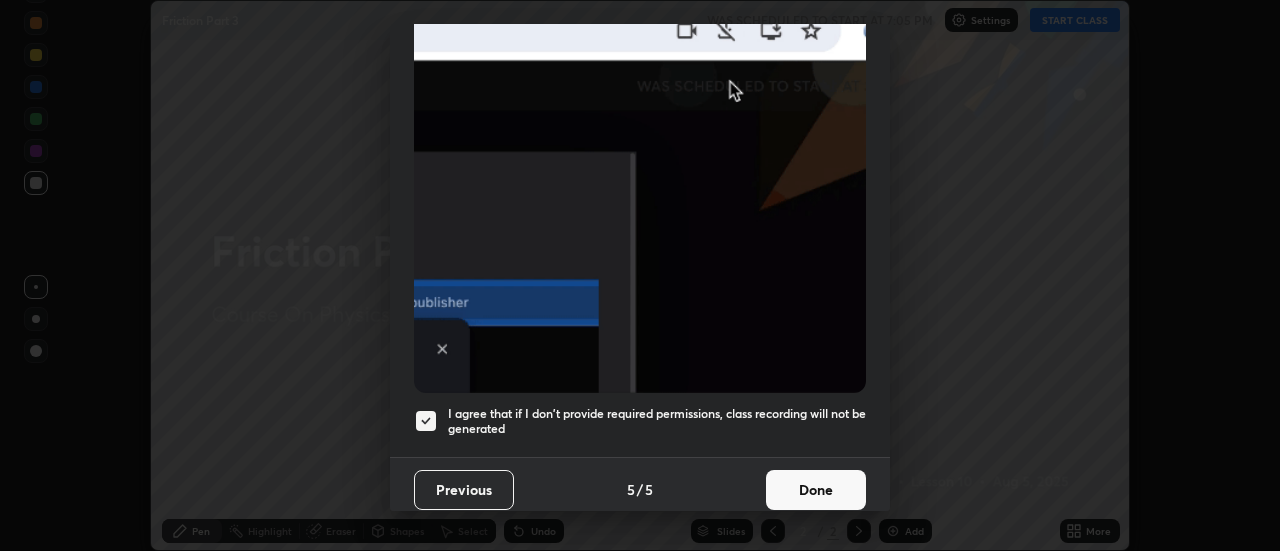 click on "Done" at bounding box center (816, 490) 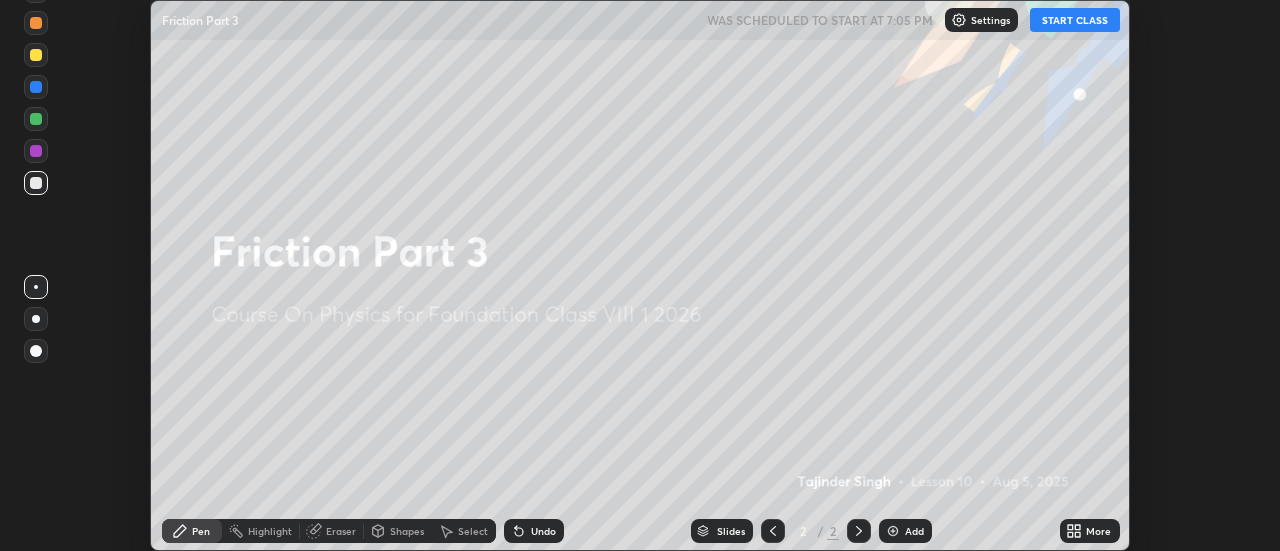 click on "Settings" at bounding box center (981, 20) 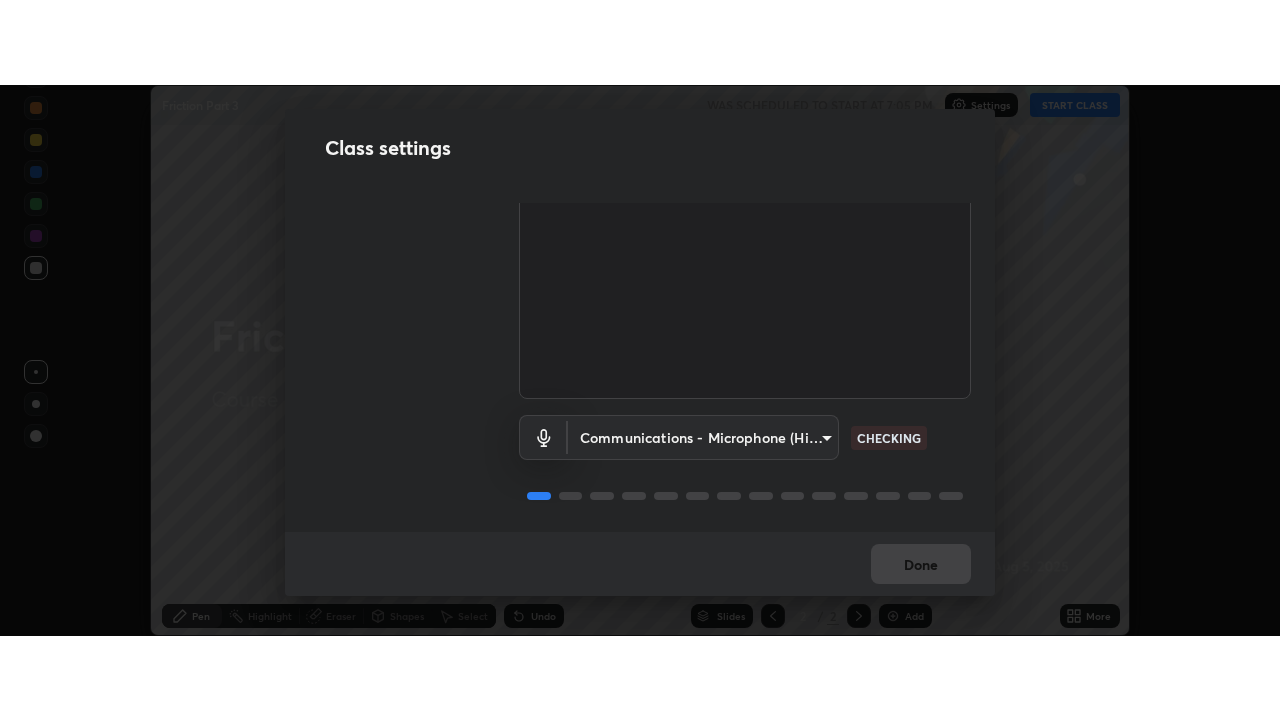 scroll, scrollTop: 125, scrollLeft: 0, axis: vertical 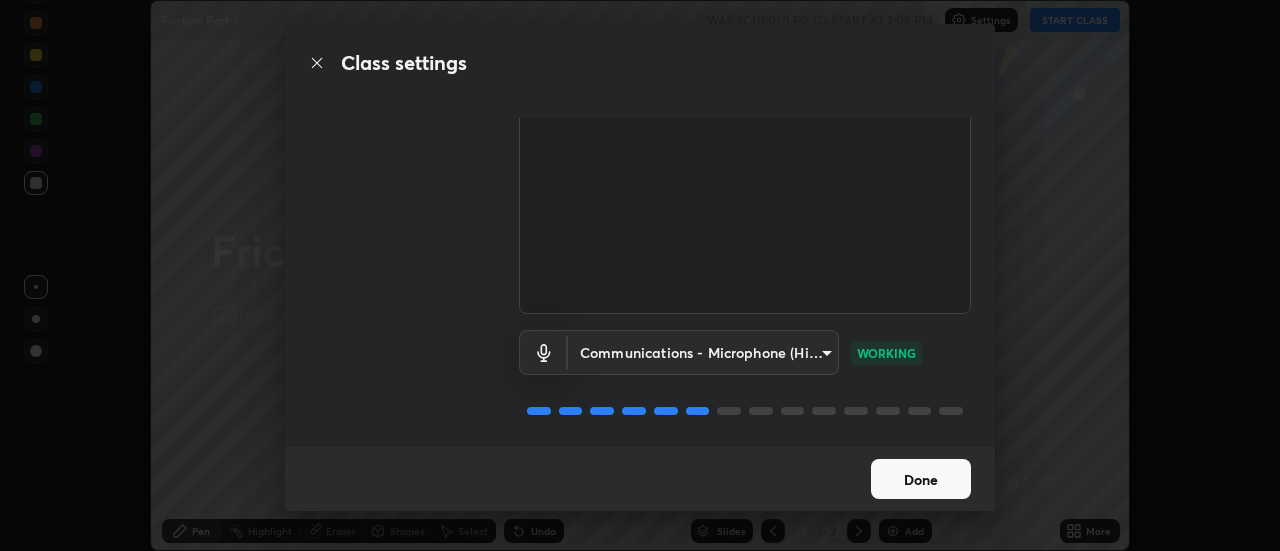 click on "Done" at bounding box center (921, 479) 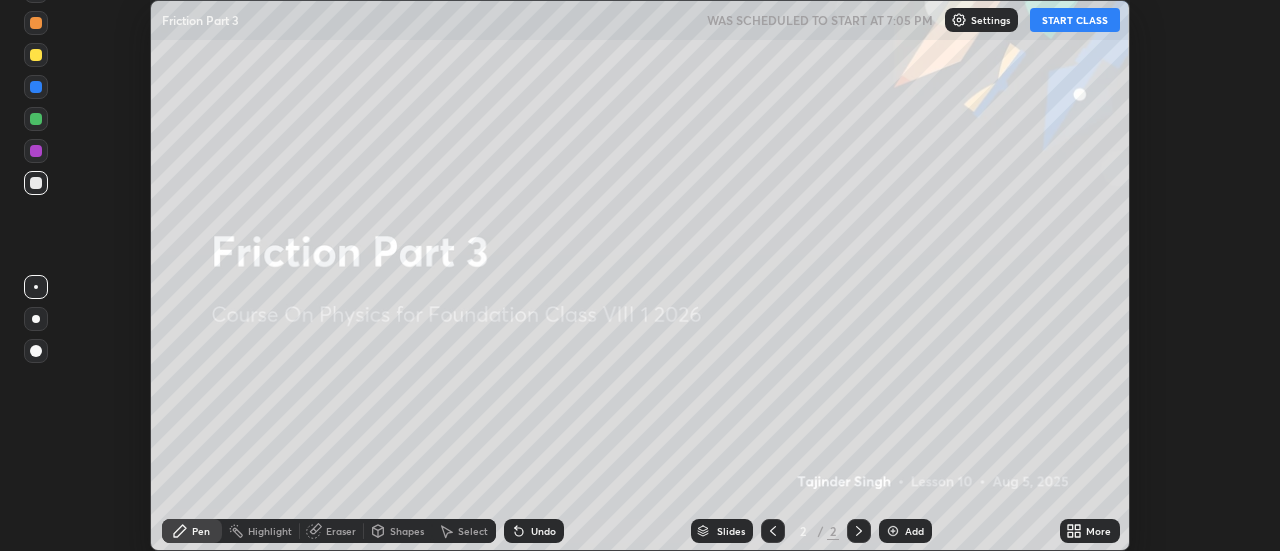 click on "Done" at bounding box center (921, 479) 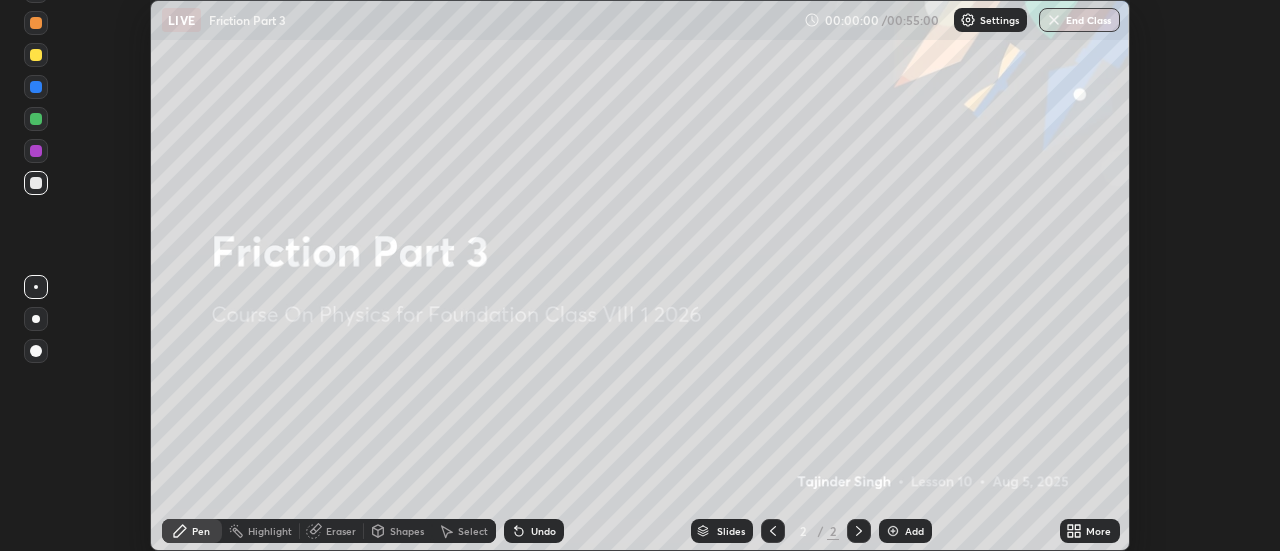 click on "More" at bounding box center [1098, 531] 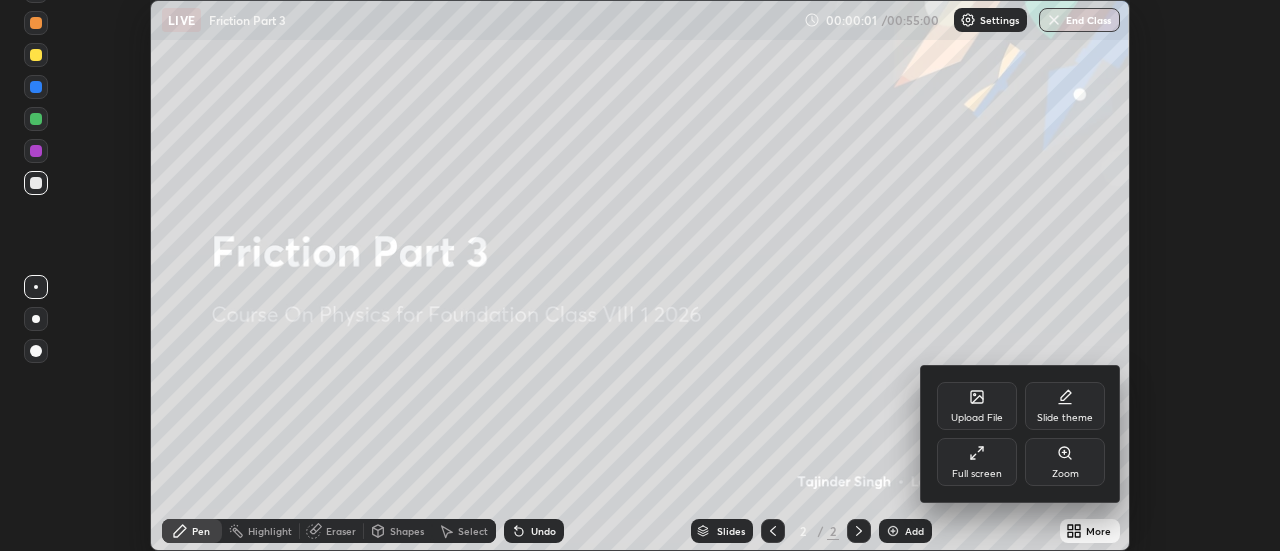 click on "Full screen" at bounding box center [977, 462] 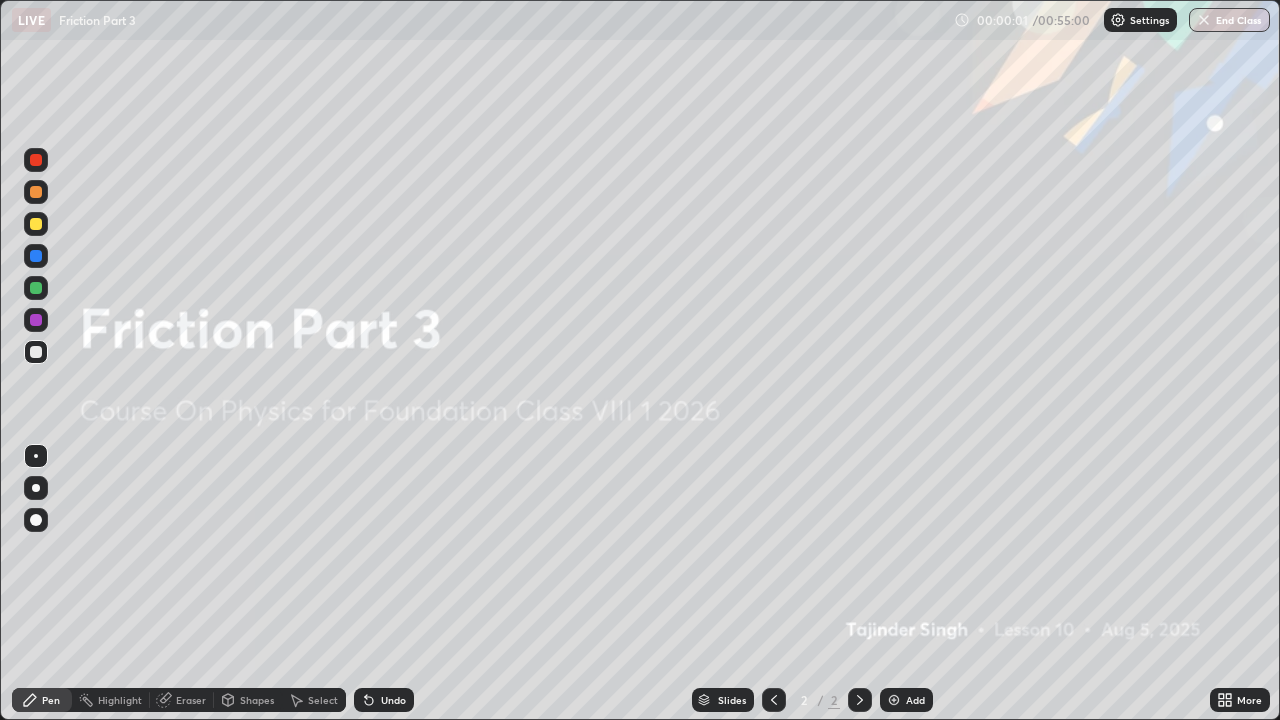 scroll, scrollTop: 99280, scrollLeft: 98720, axis: both 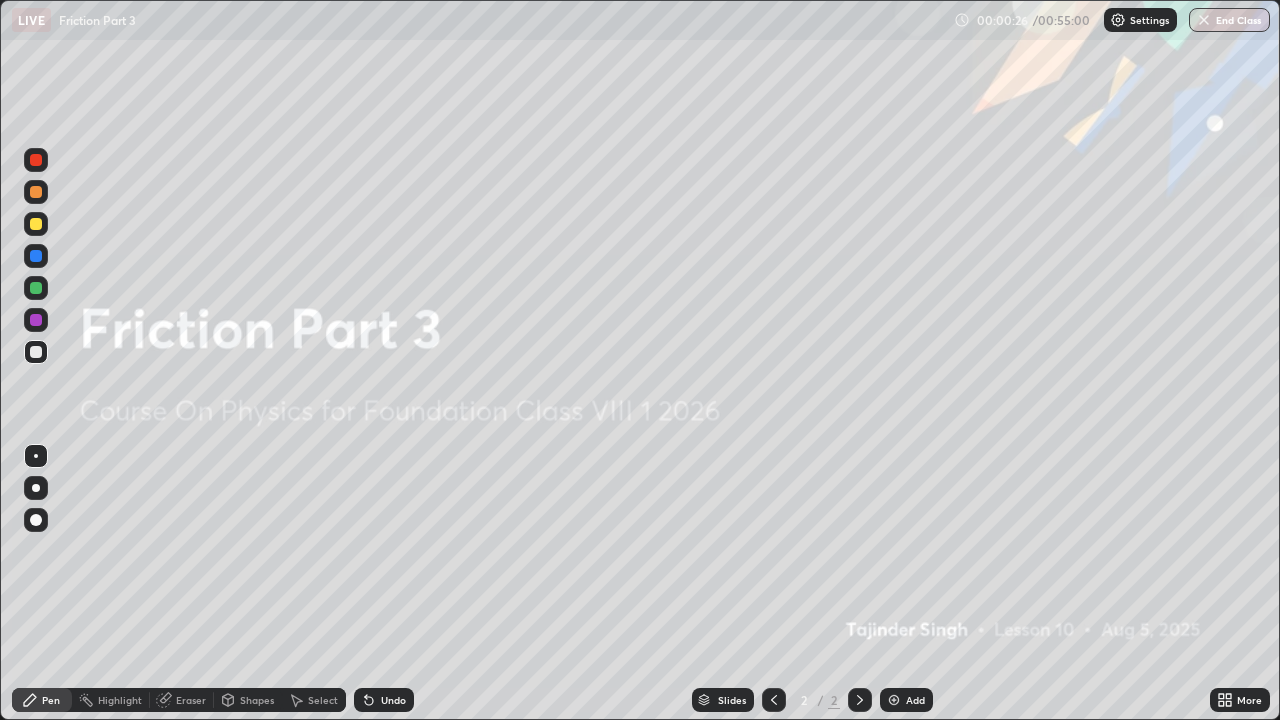 click at bounding box center [894, 700] 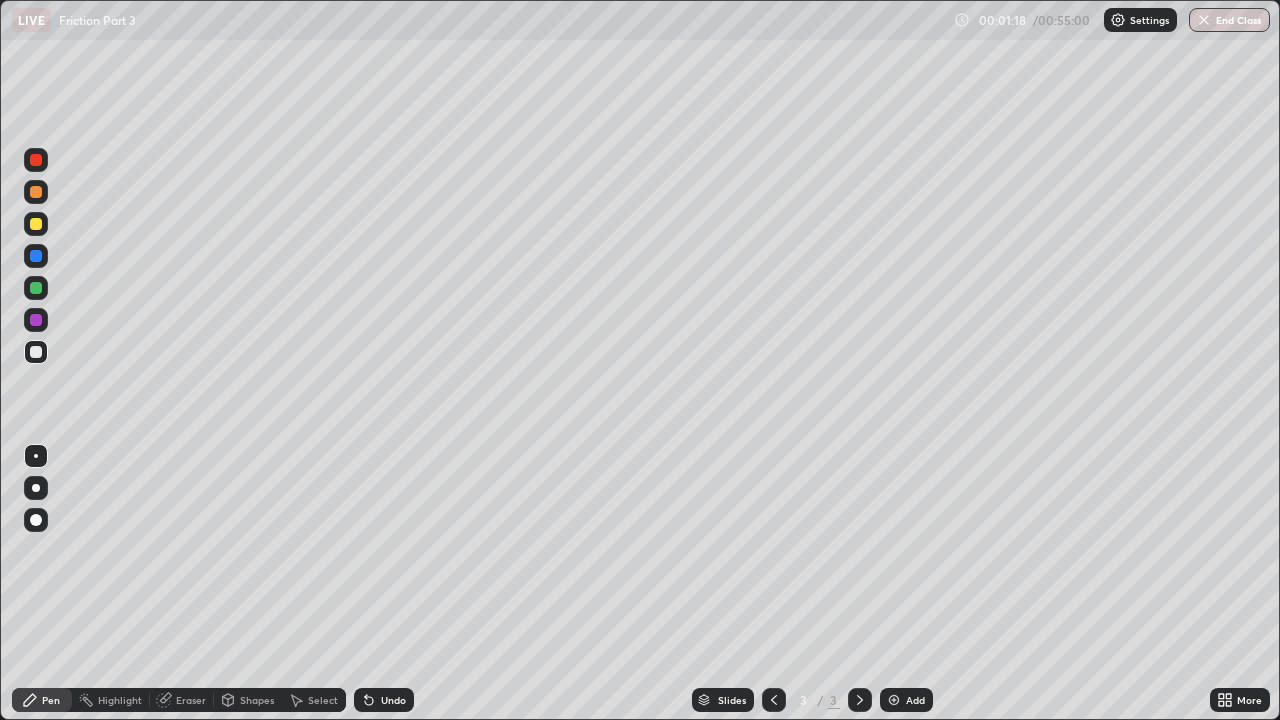 click at bounding box center (36, 224) 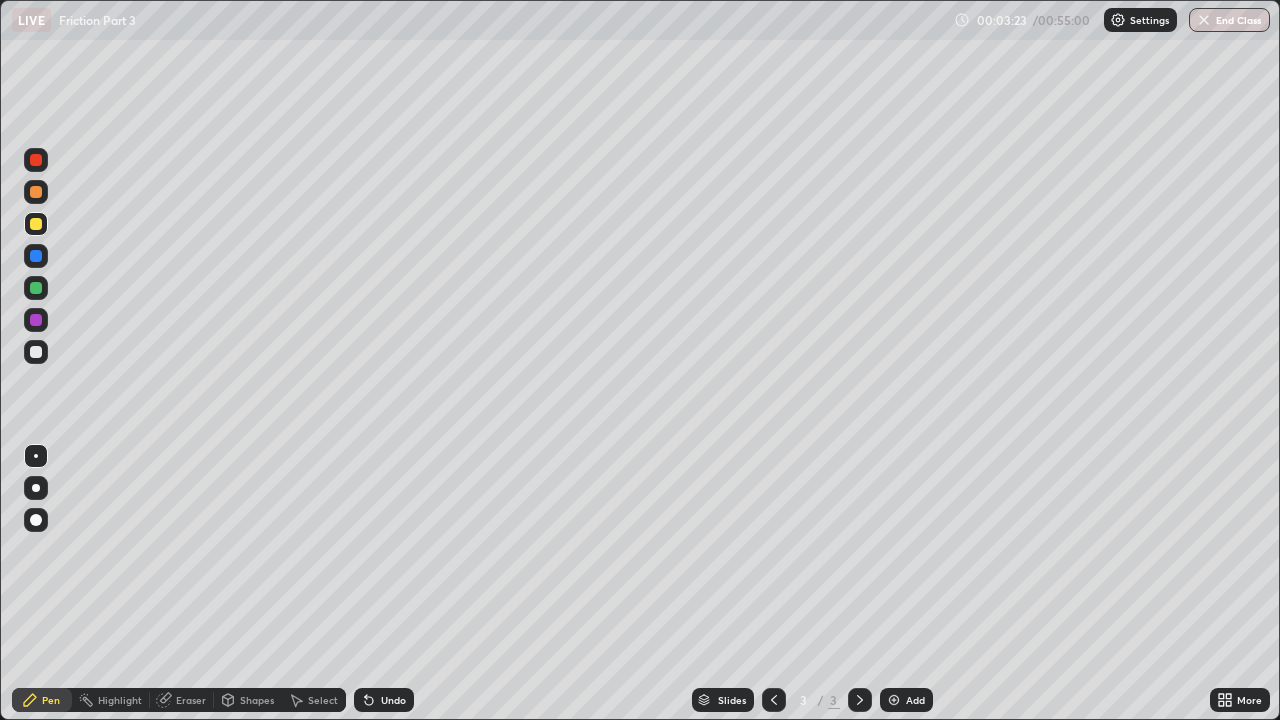 click at bounding box center (36, 352) 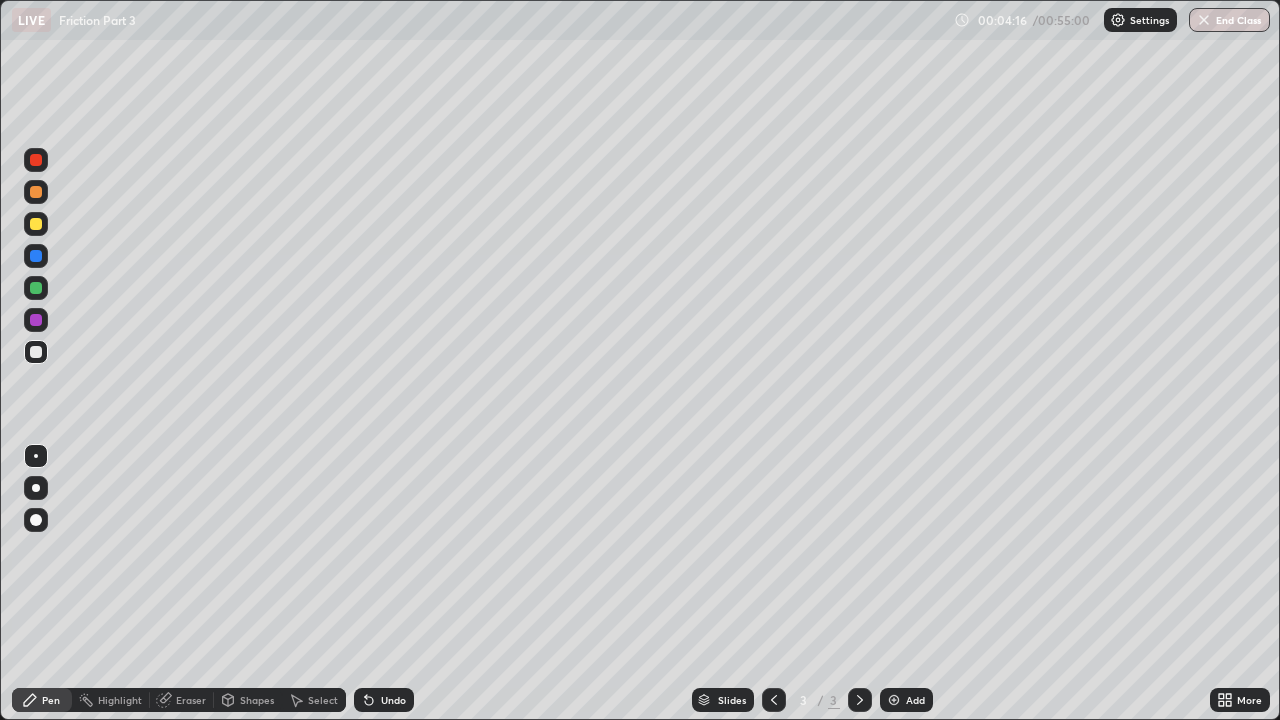 click at bounding box center (36, 224) 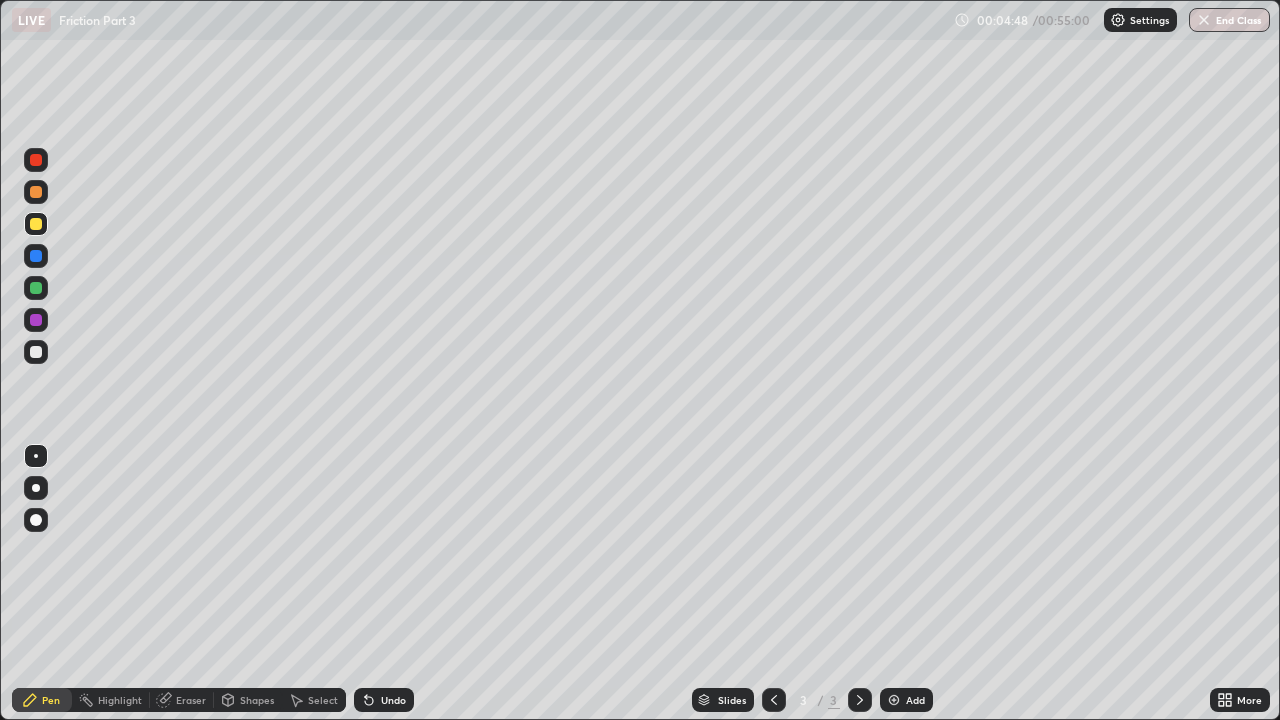 click at bounding box center [36, 288] 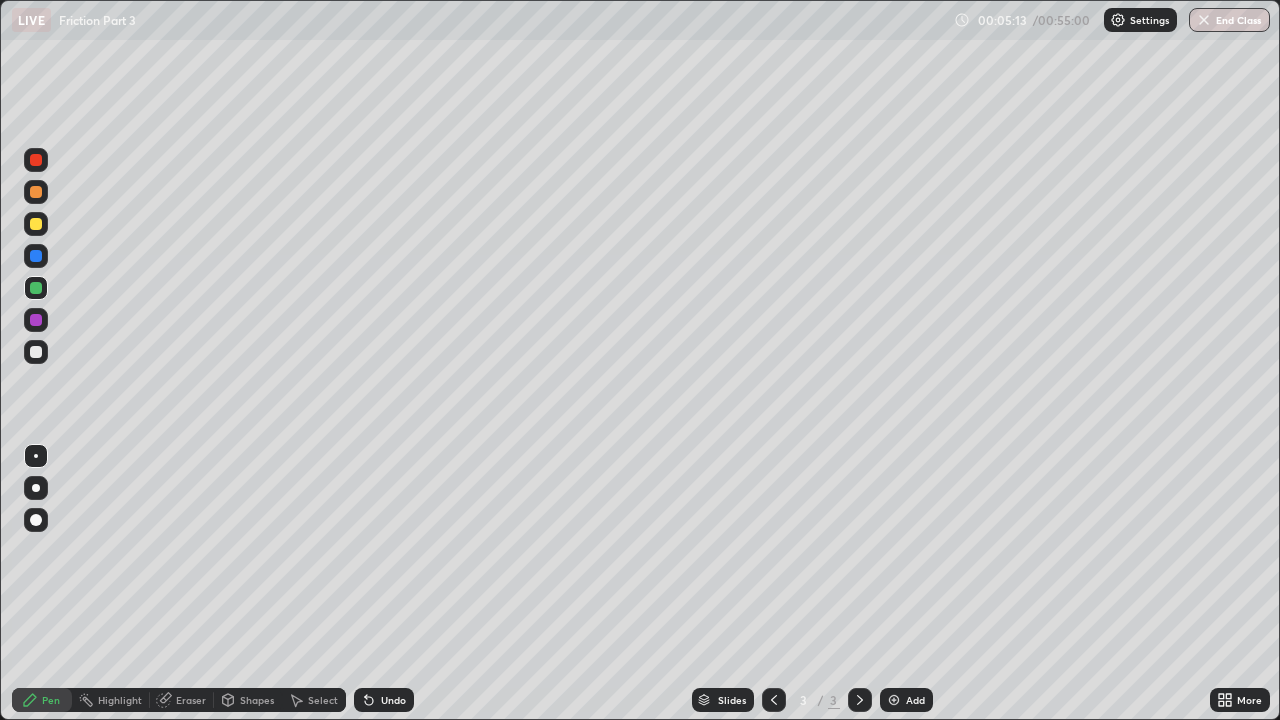 click on "Undo" at bounding box center [393, 700] 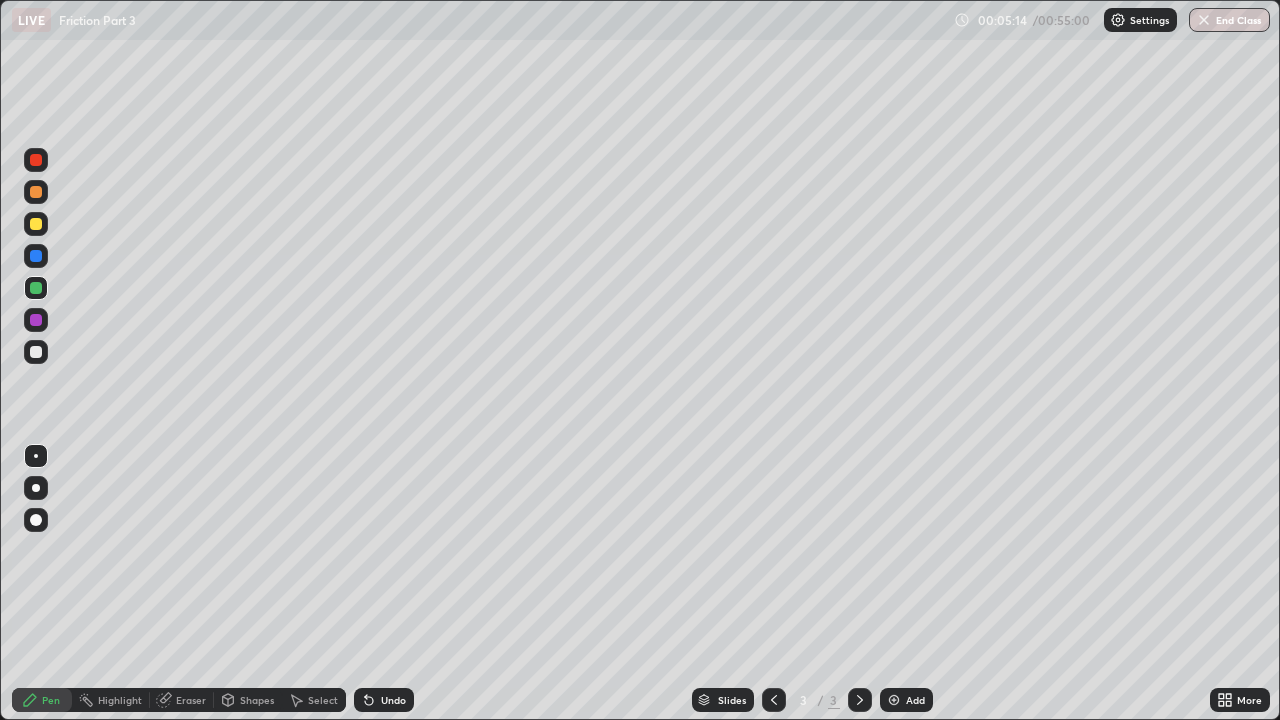 click on "Undo" at bounding box center [384, 700] 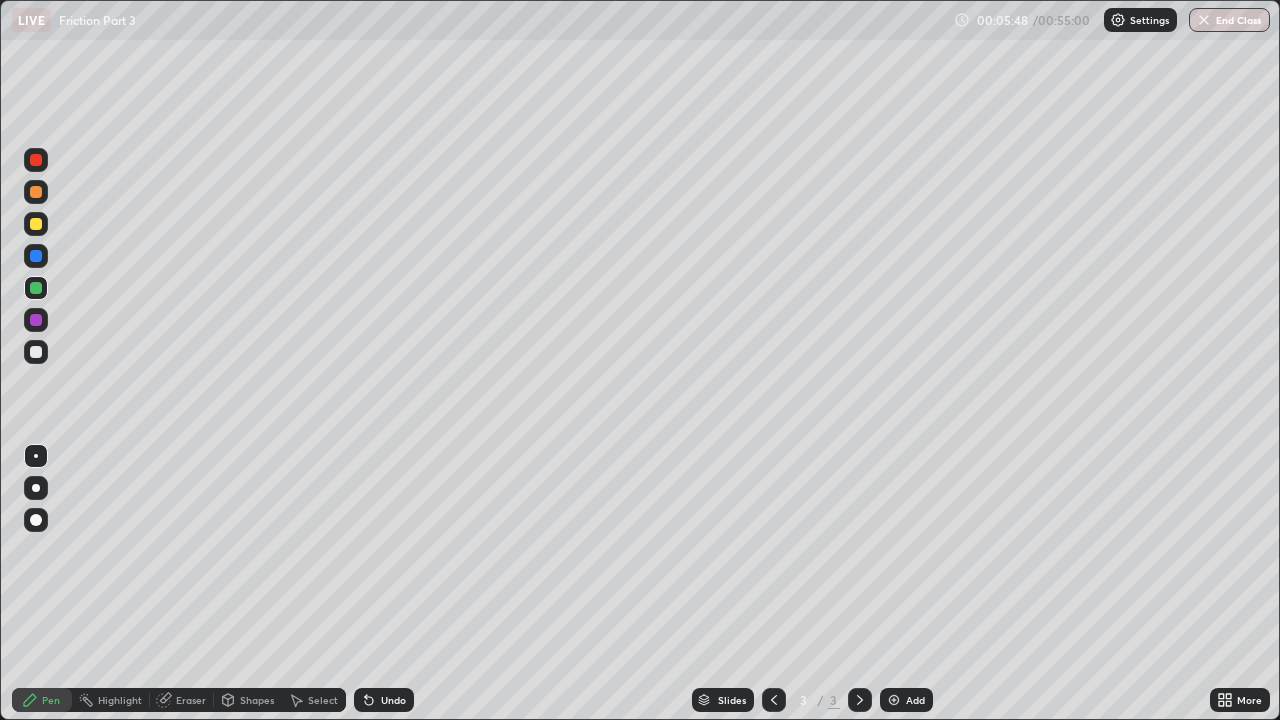 click at bounding box center [36, 352] 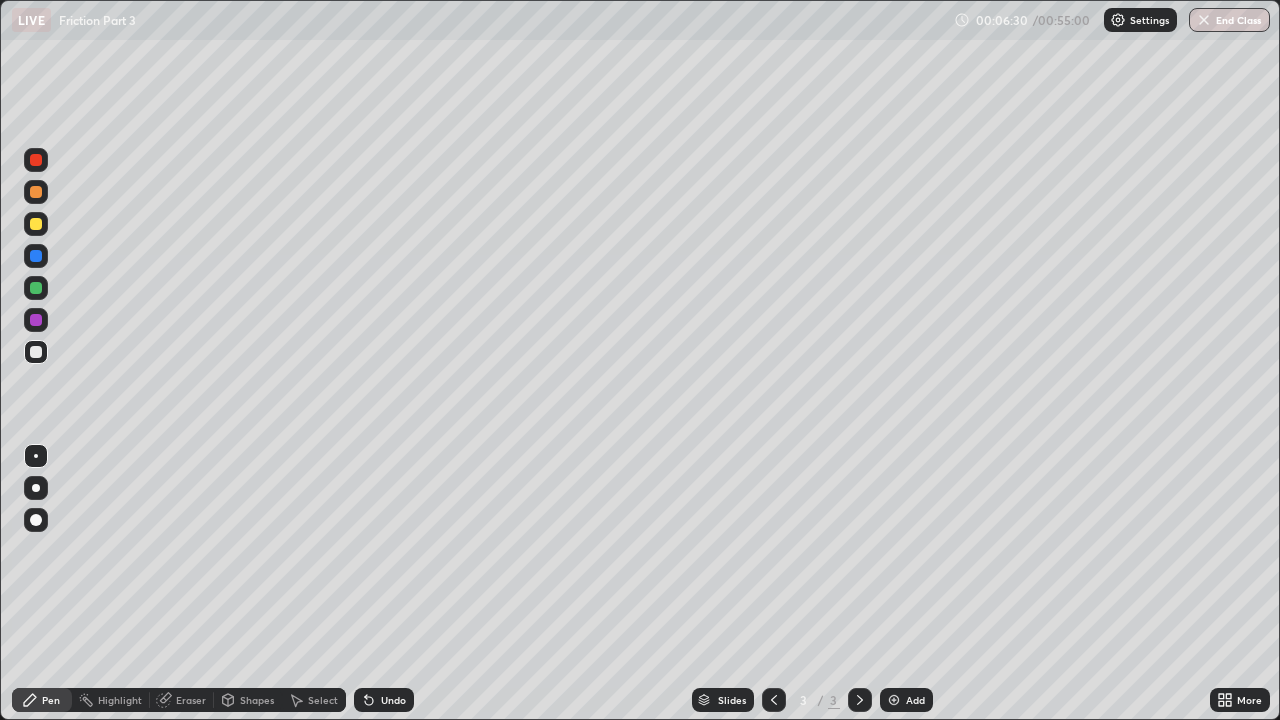click at bounding box center (36, 224) 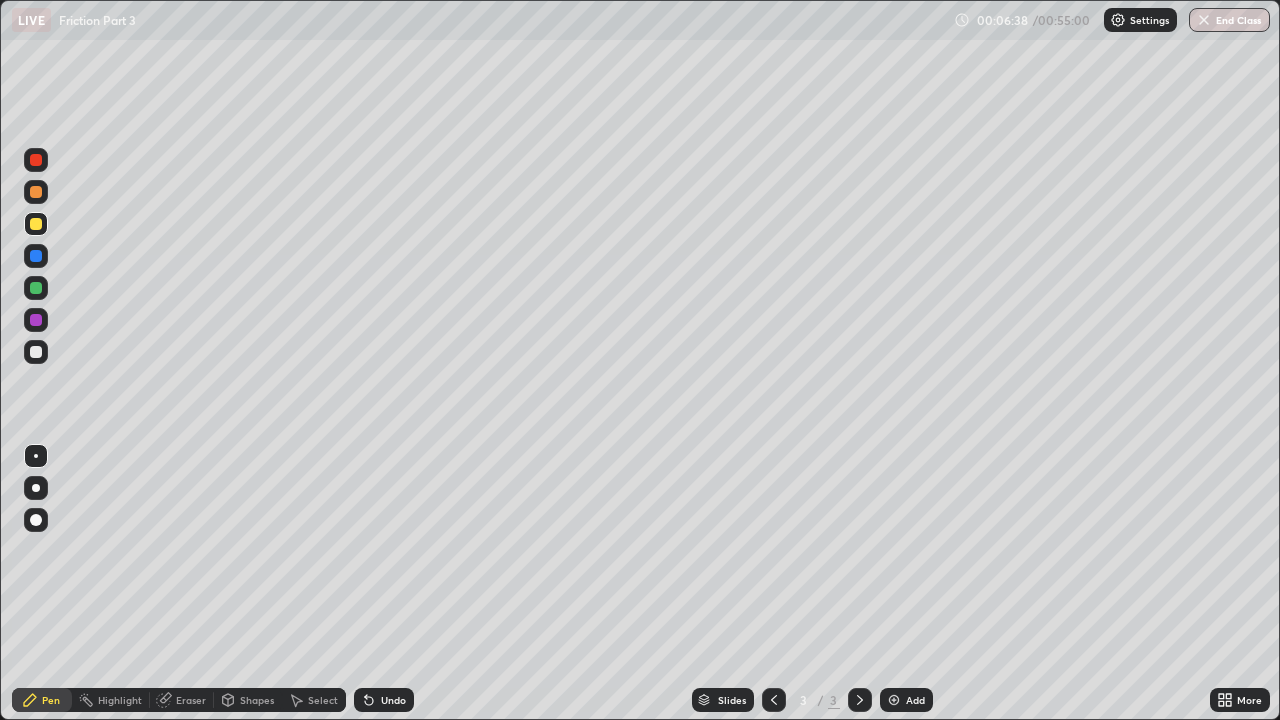 click at bounding box center (36, 352) 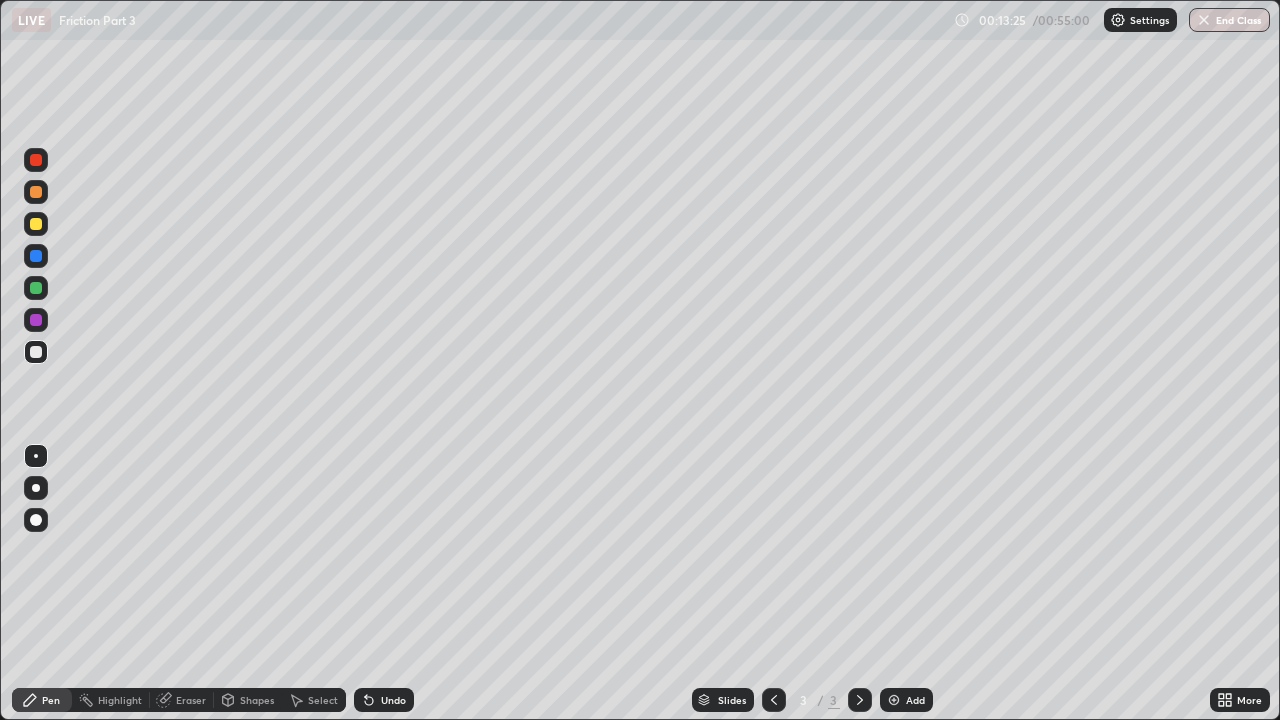 click at bounding box center (894, 700) 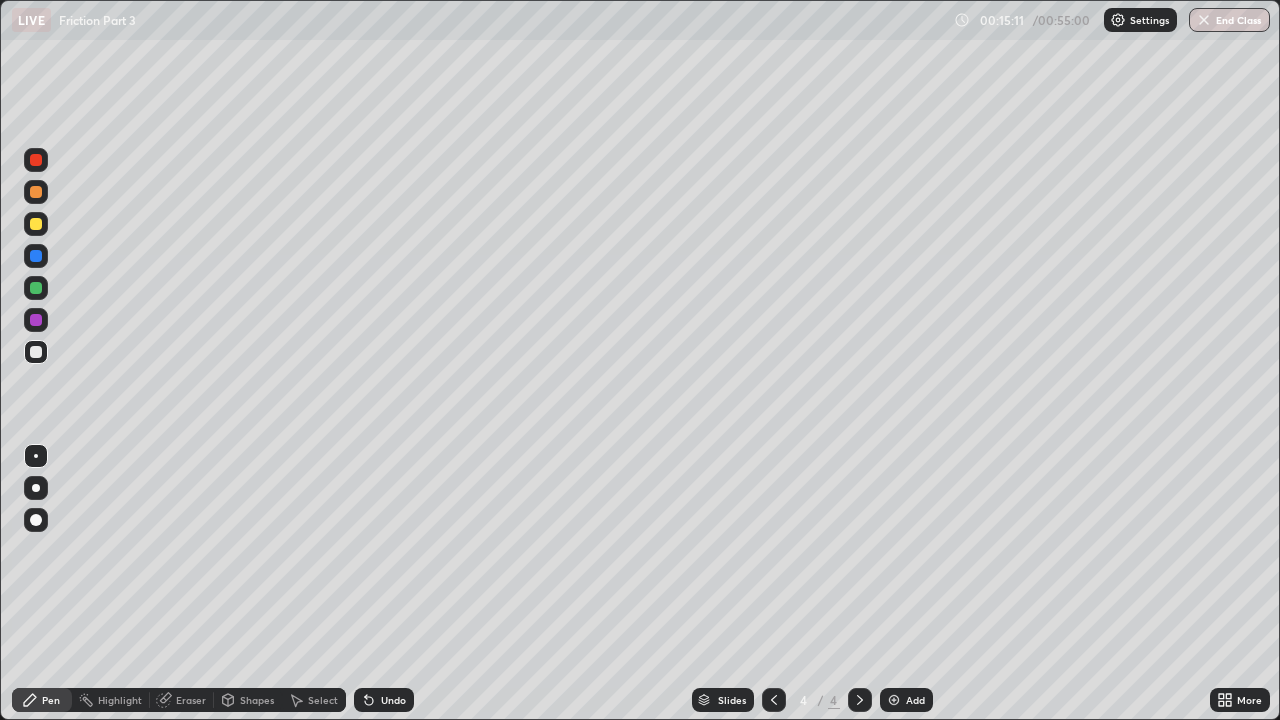 click 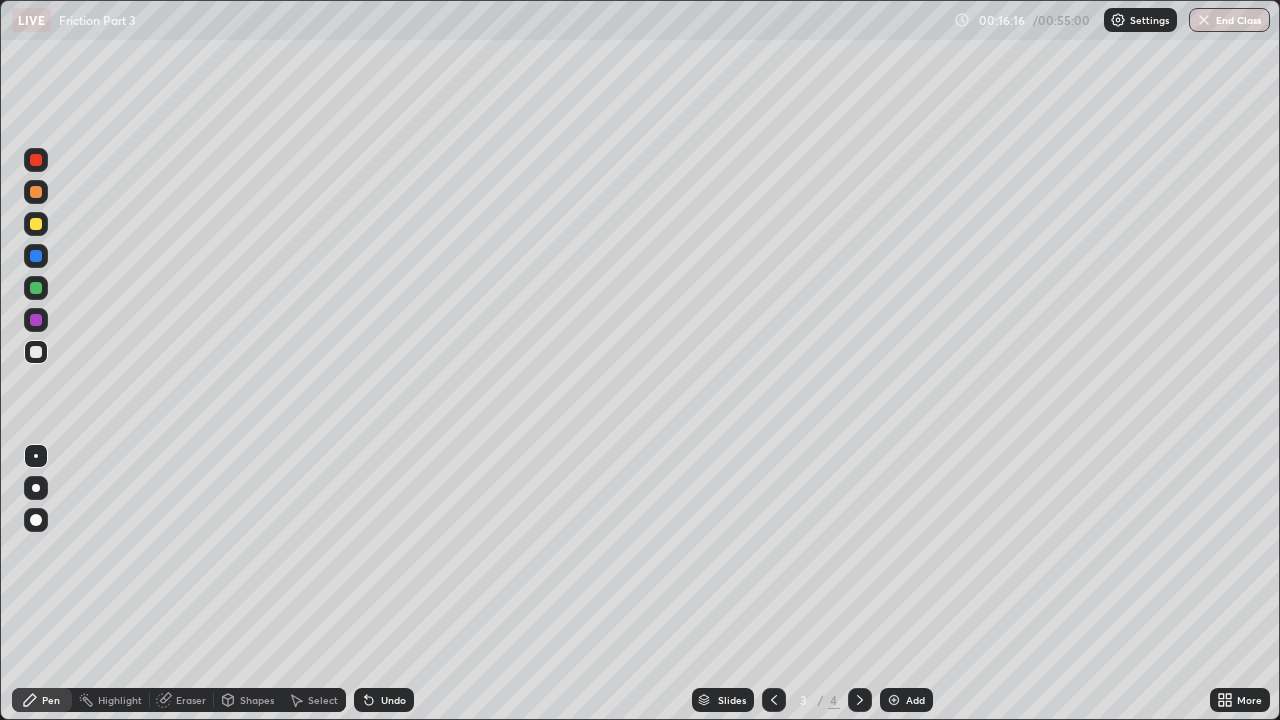 click on "Undo" at bounding box center (384, 700) 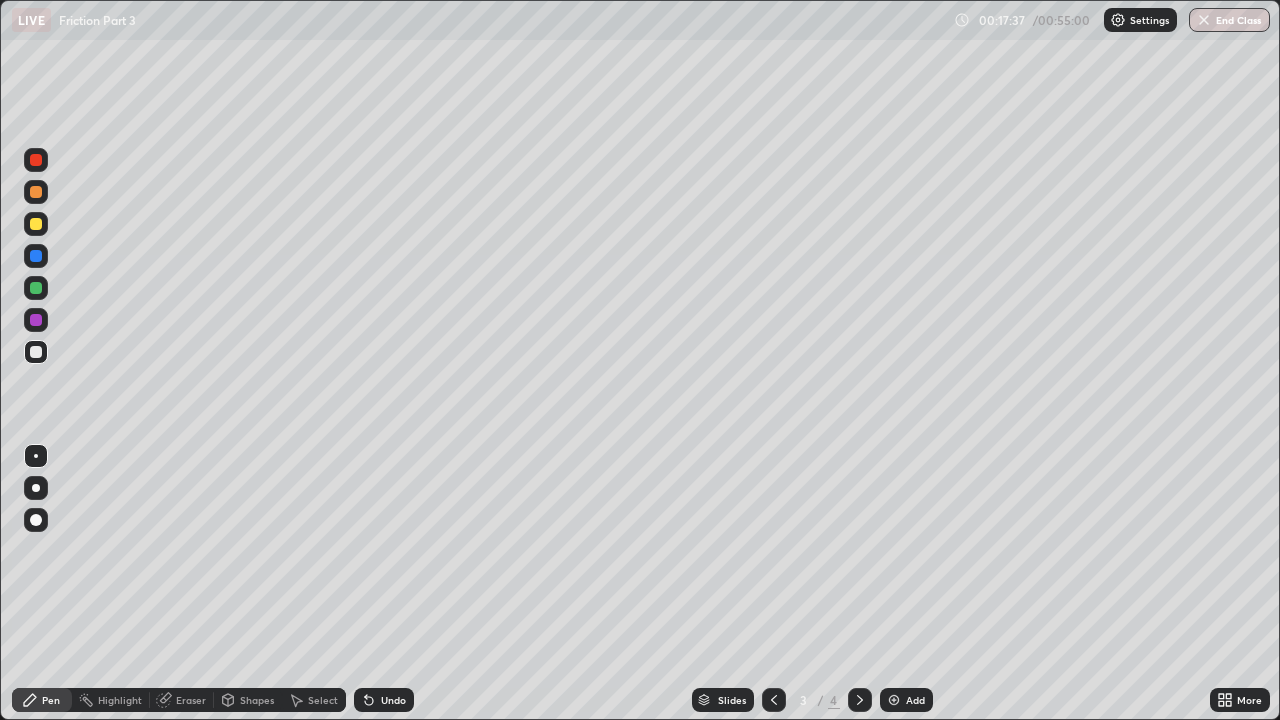 click 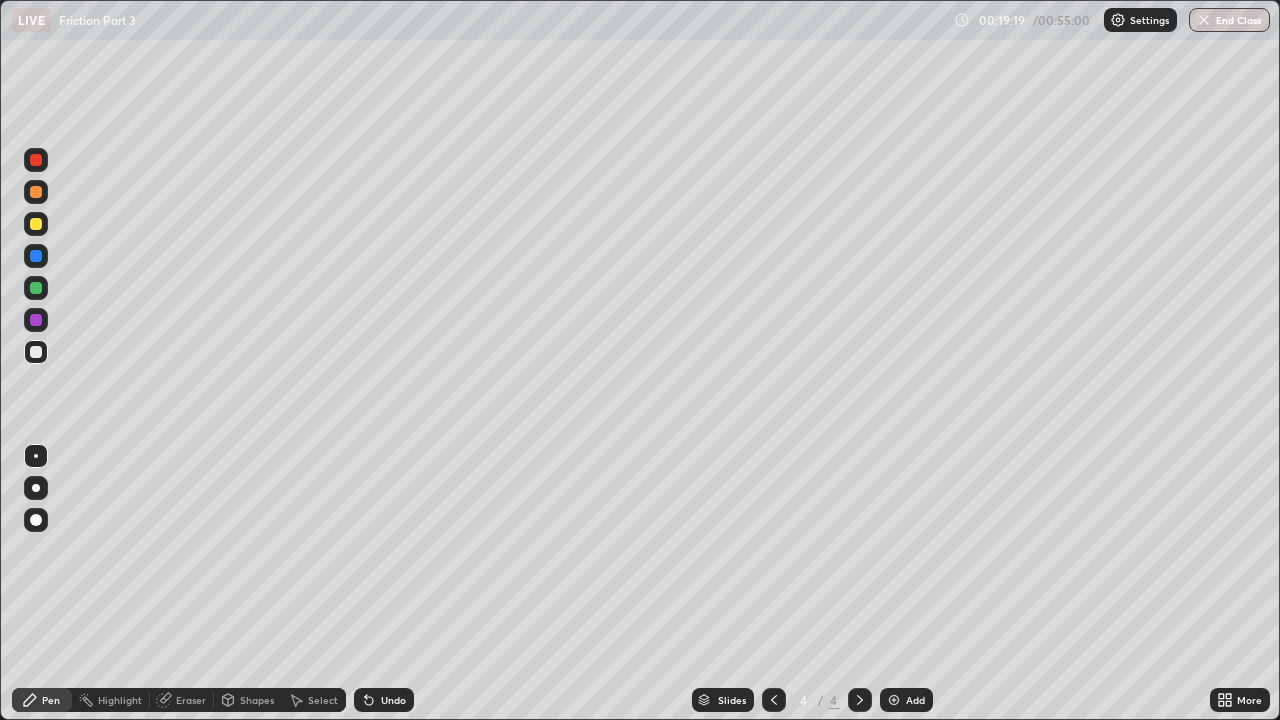 click at bounding box center (774, 700) 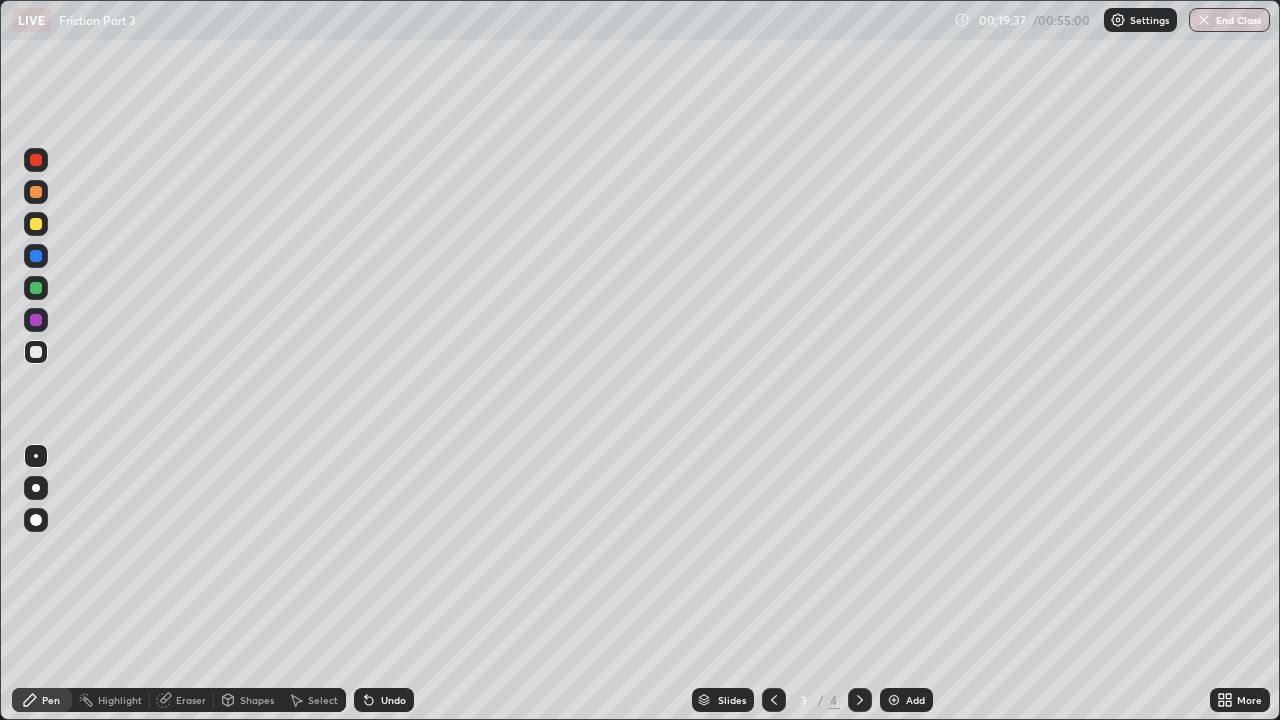 click at bounding box center (860, 700) 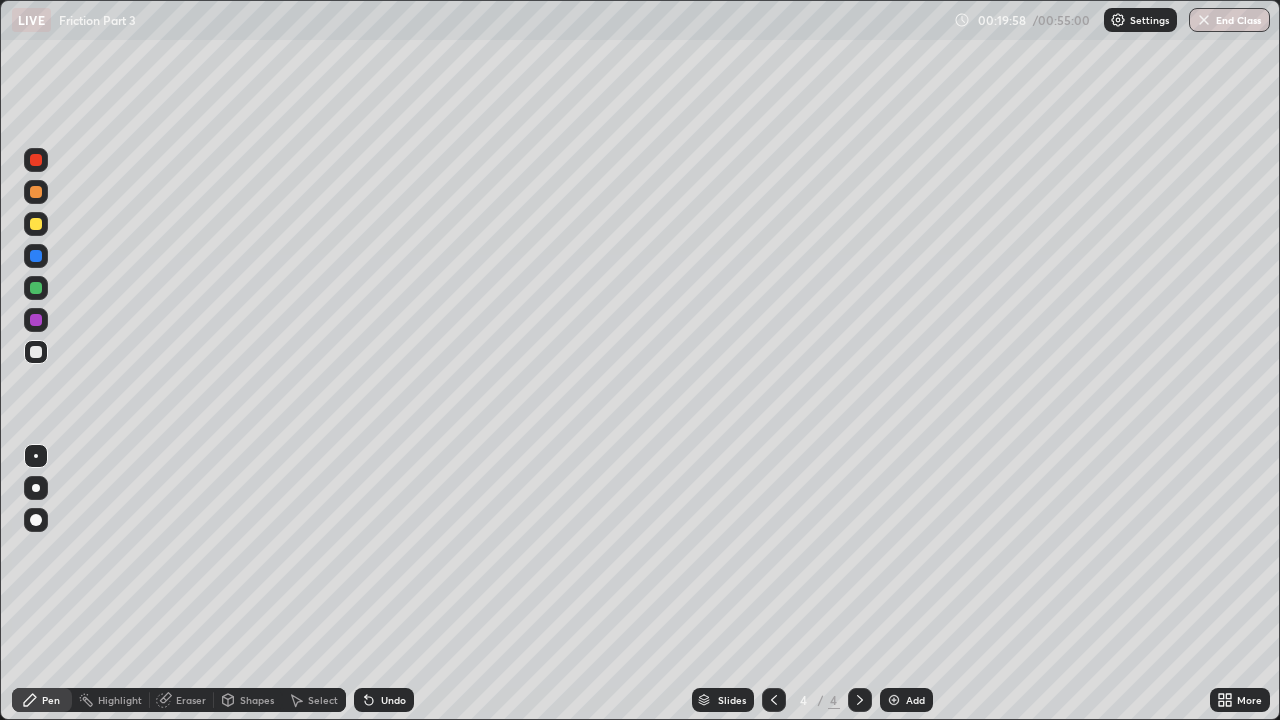 click at bounding box center (36, 224) 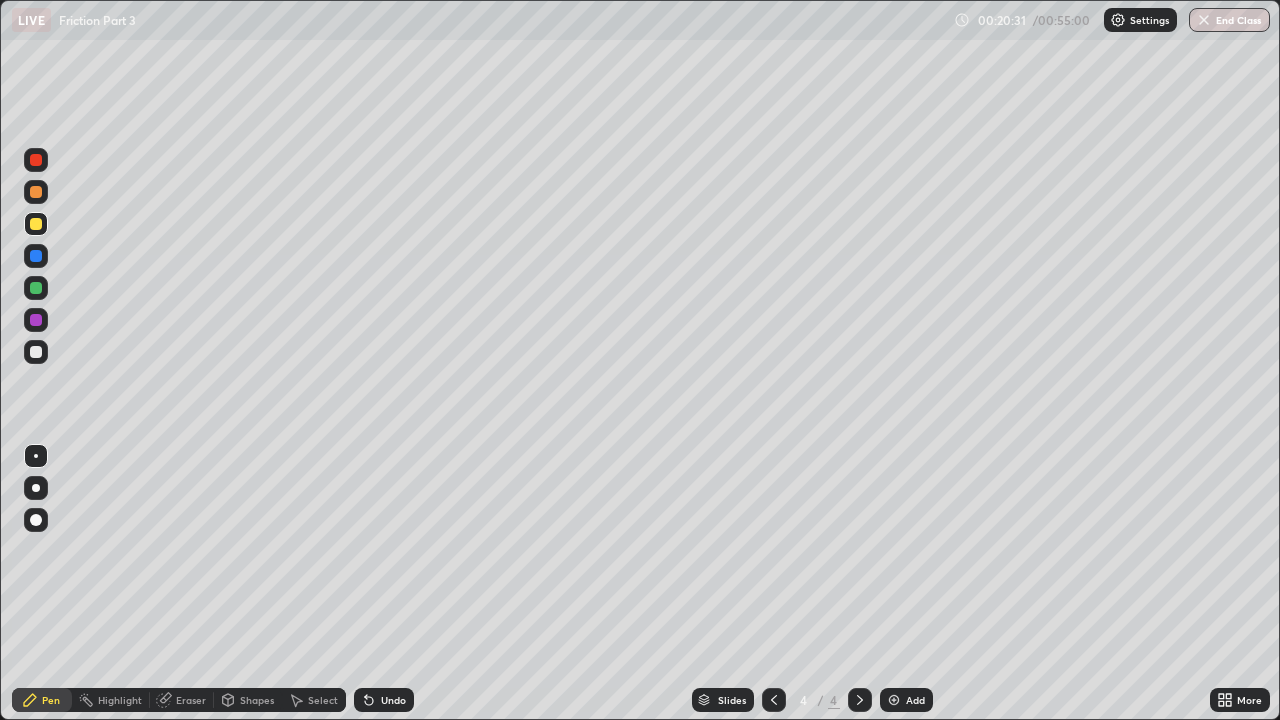 click on "Undo" at bounding box center [393, 700] 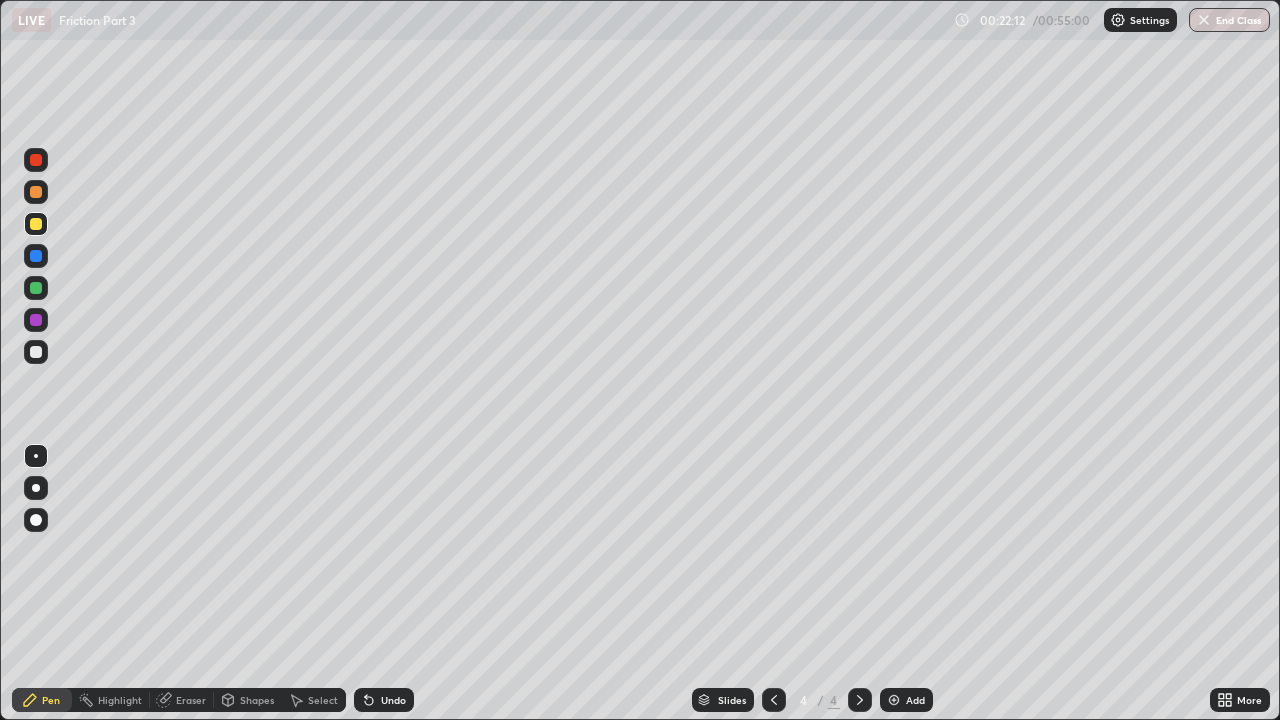 click on "Eraser" at bounding box center (182, 700) 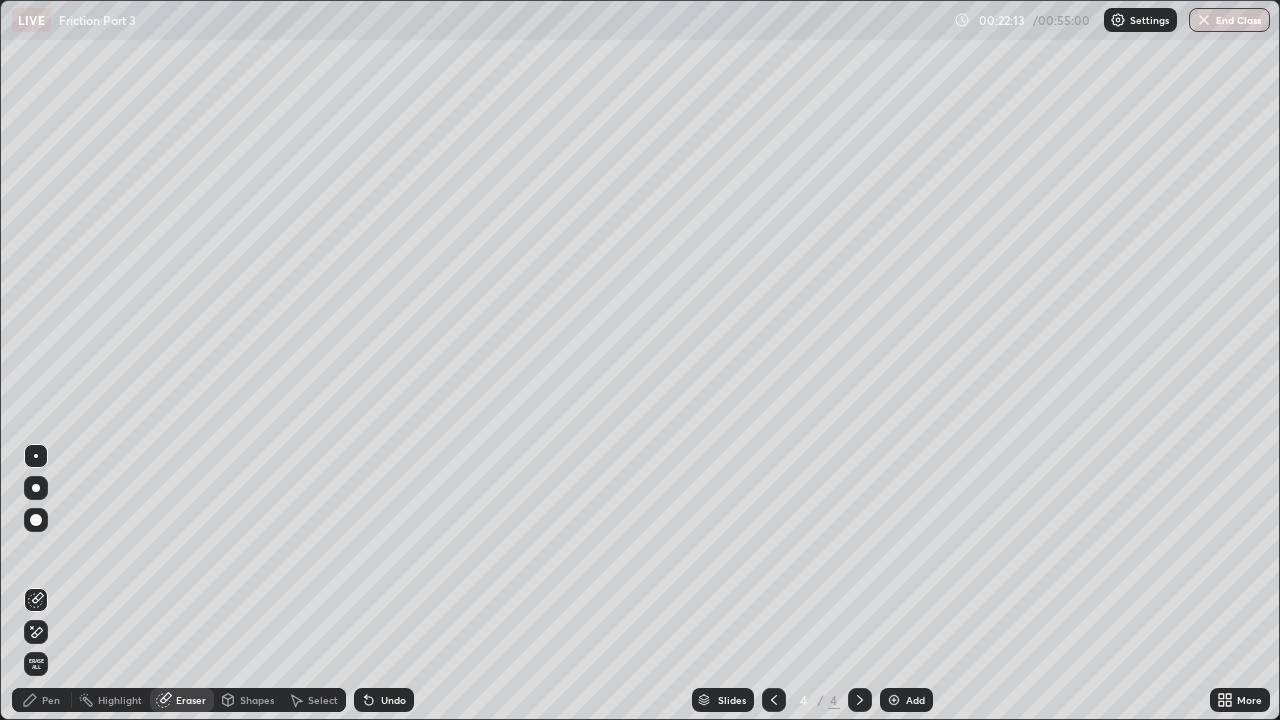click at bounding box center (36, 520) 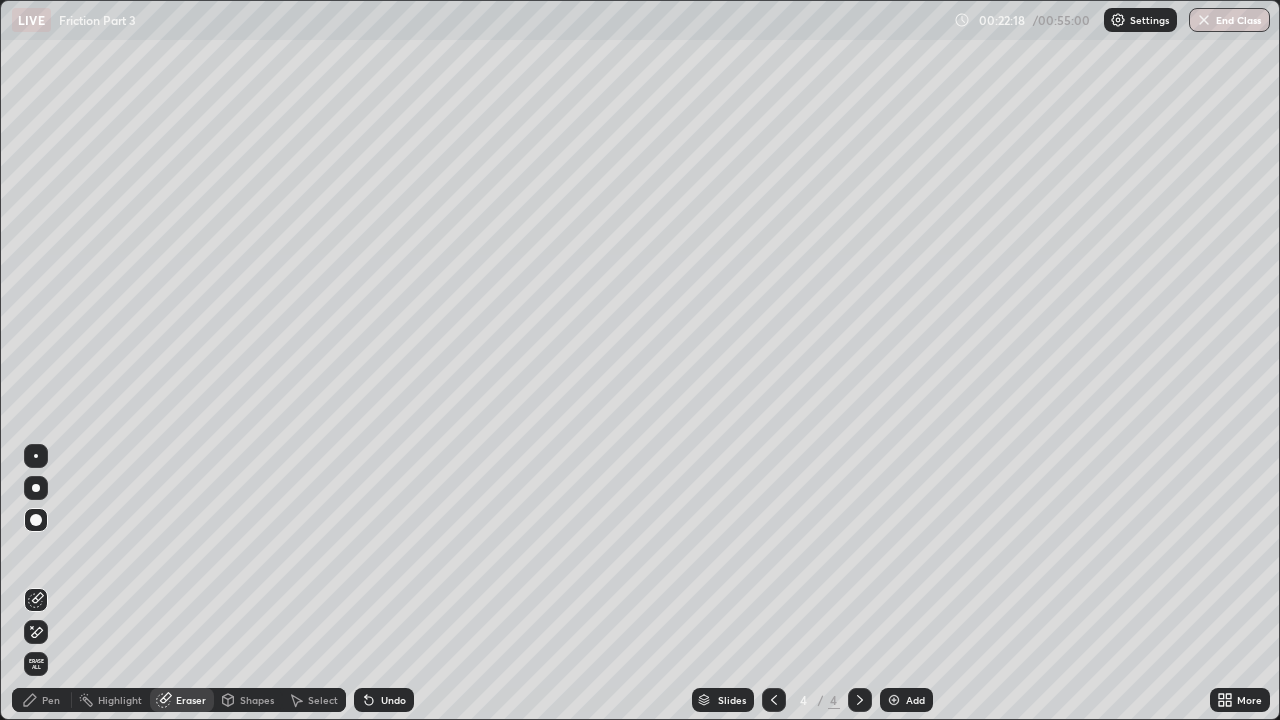 click on "Pen" at bounding box center (51, 700) 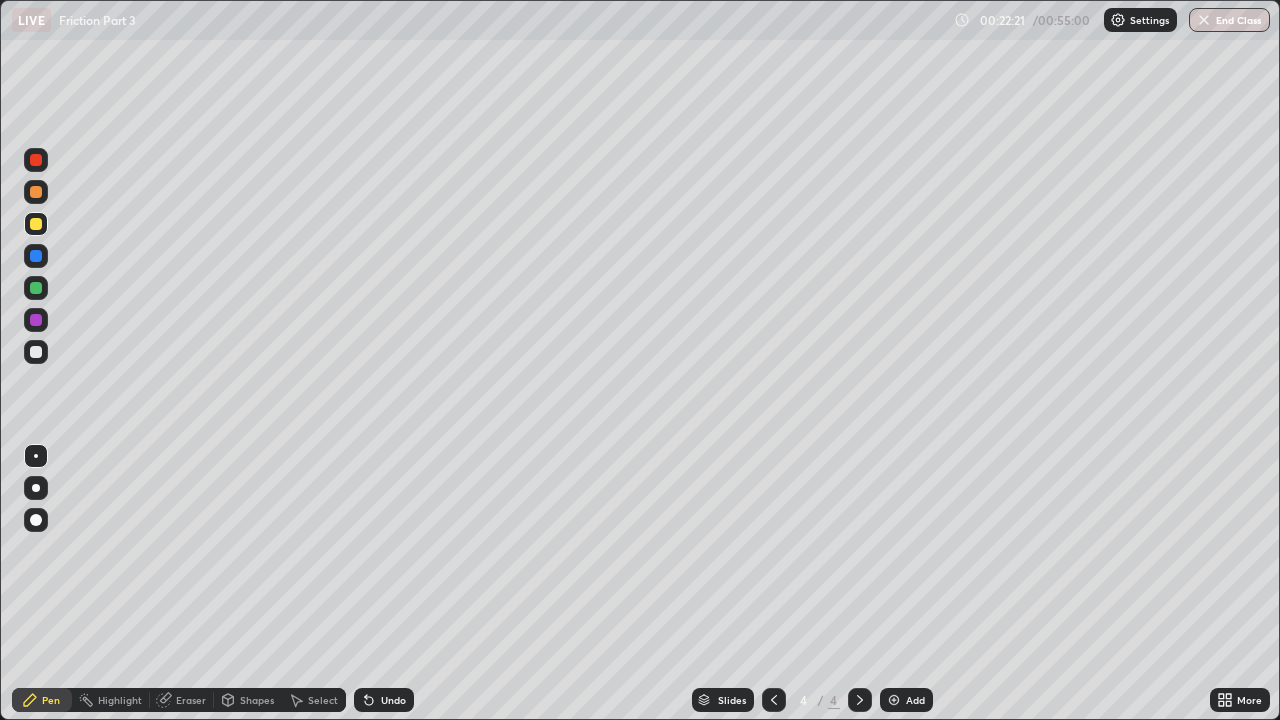 click 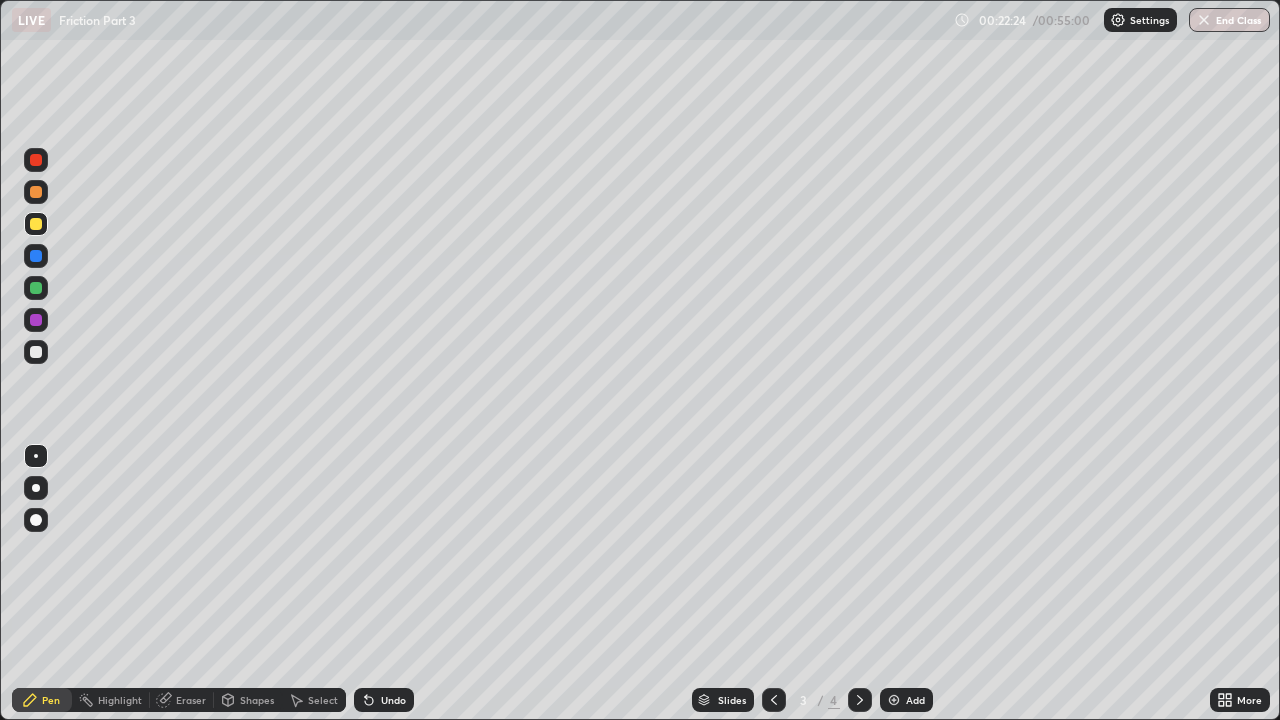 click 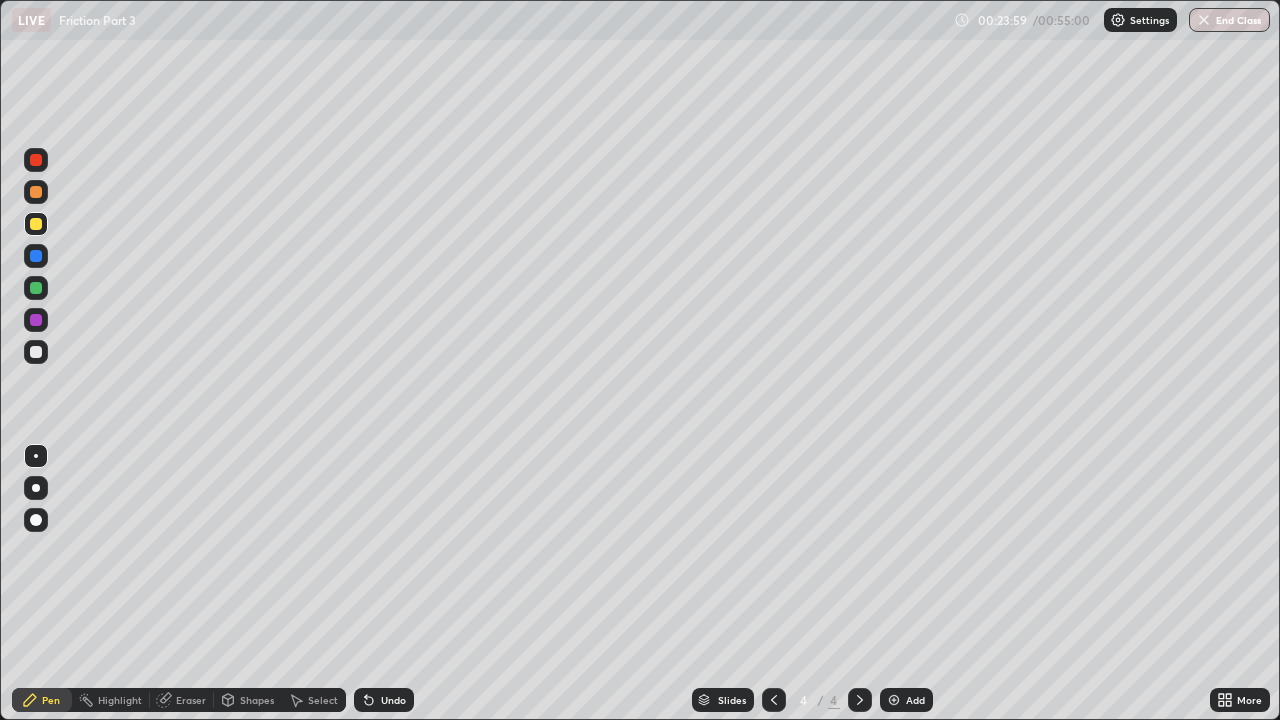 click on "Undo" at bounding box center [393, 700] 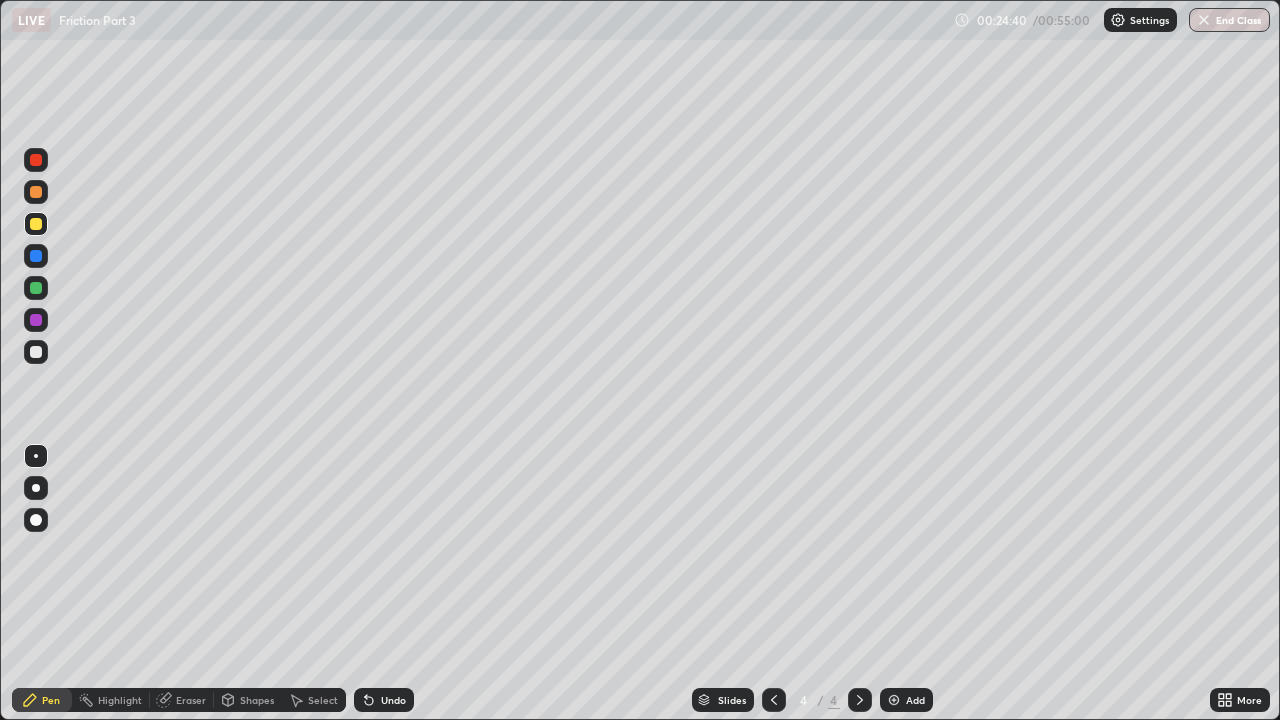 click at bounding box center [36, 352] 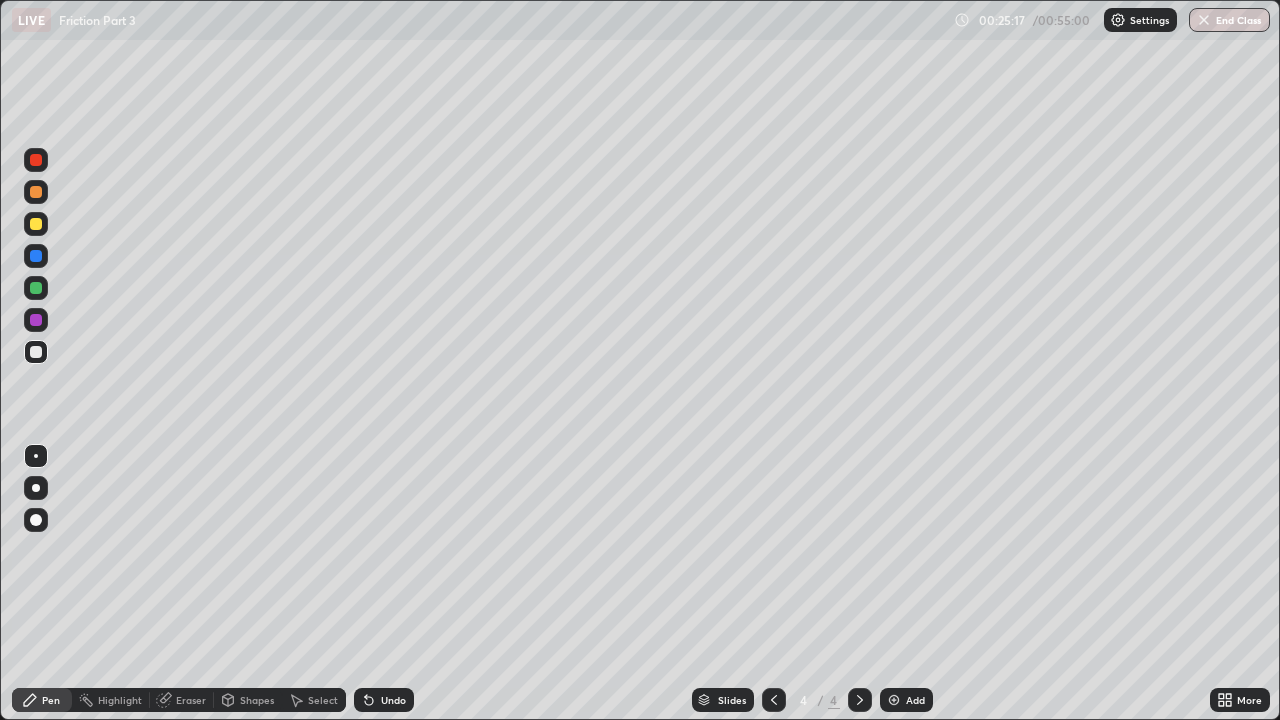 click at bounding box center (36, 256) 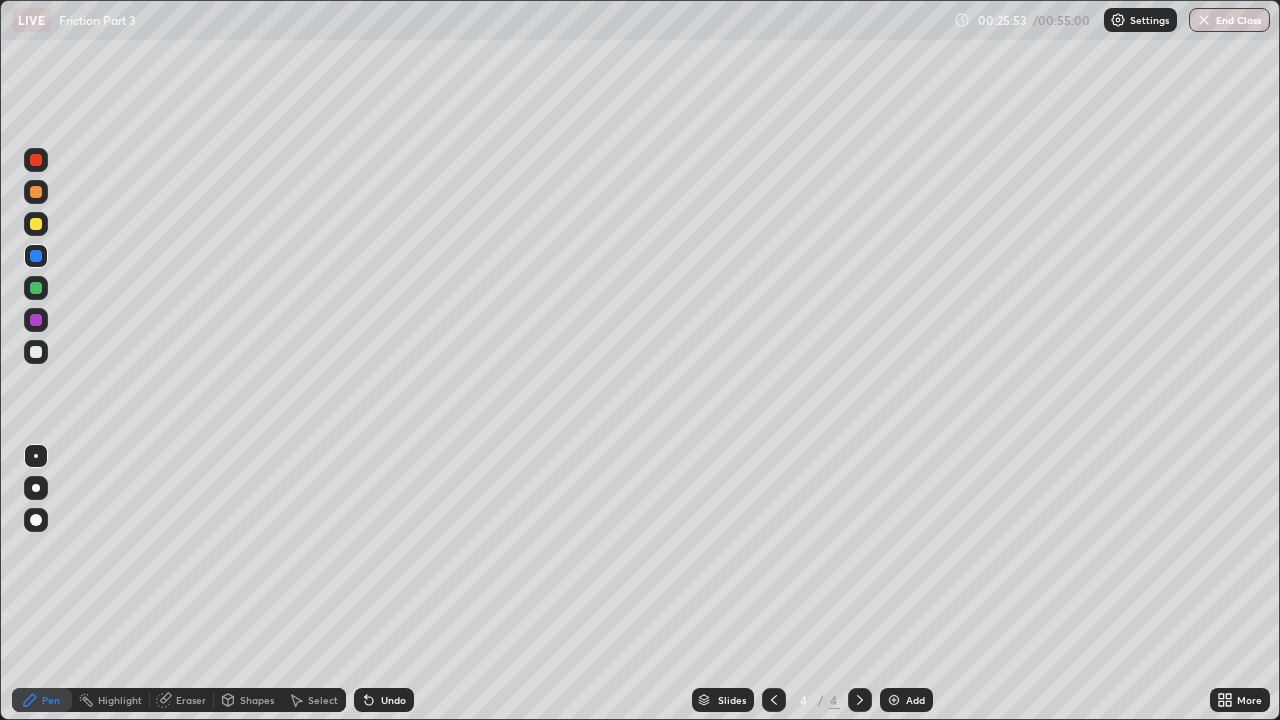 click at bounding box center (36, 352) 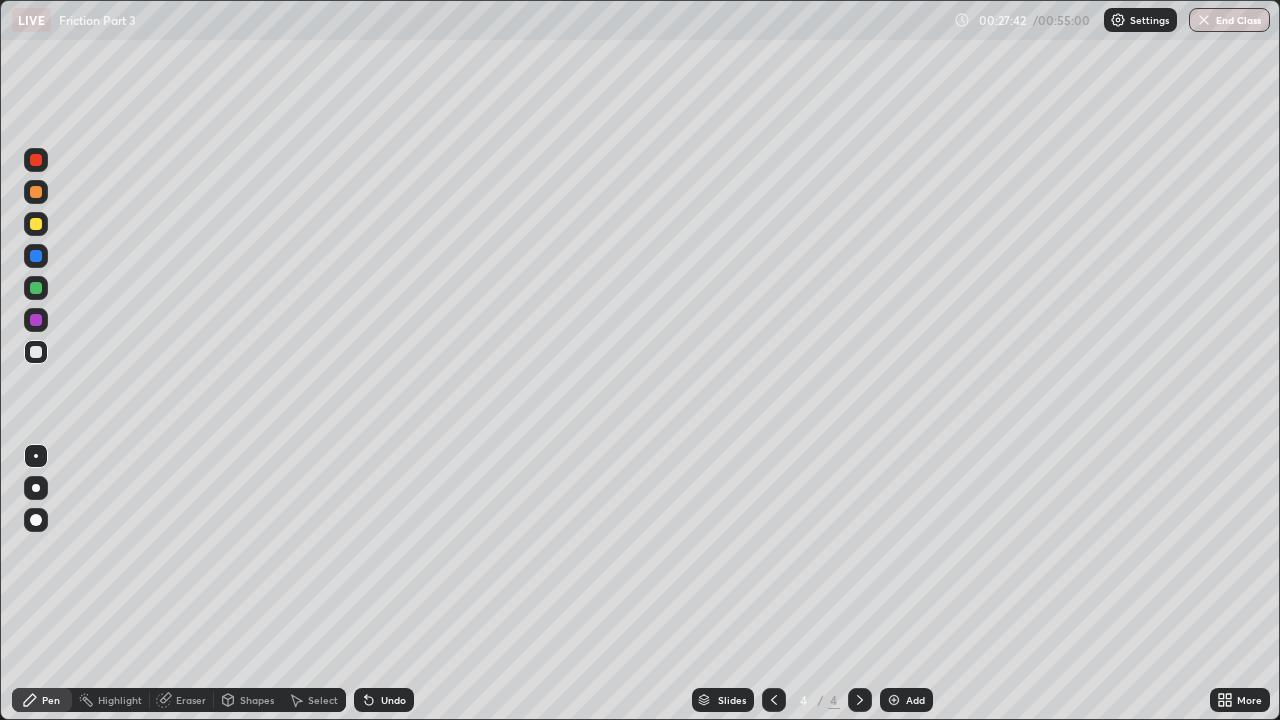 click on "Eraser" at bounding box center [182, 700] 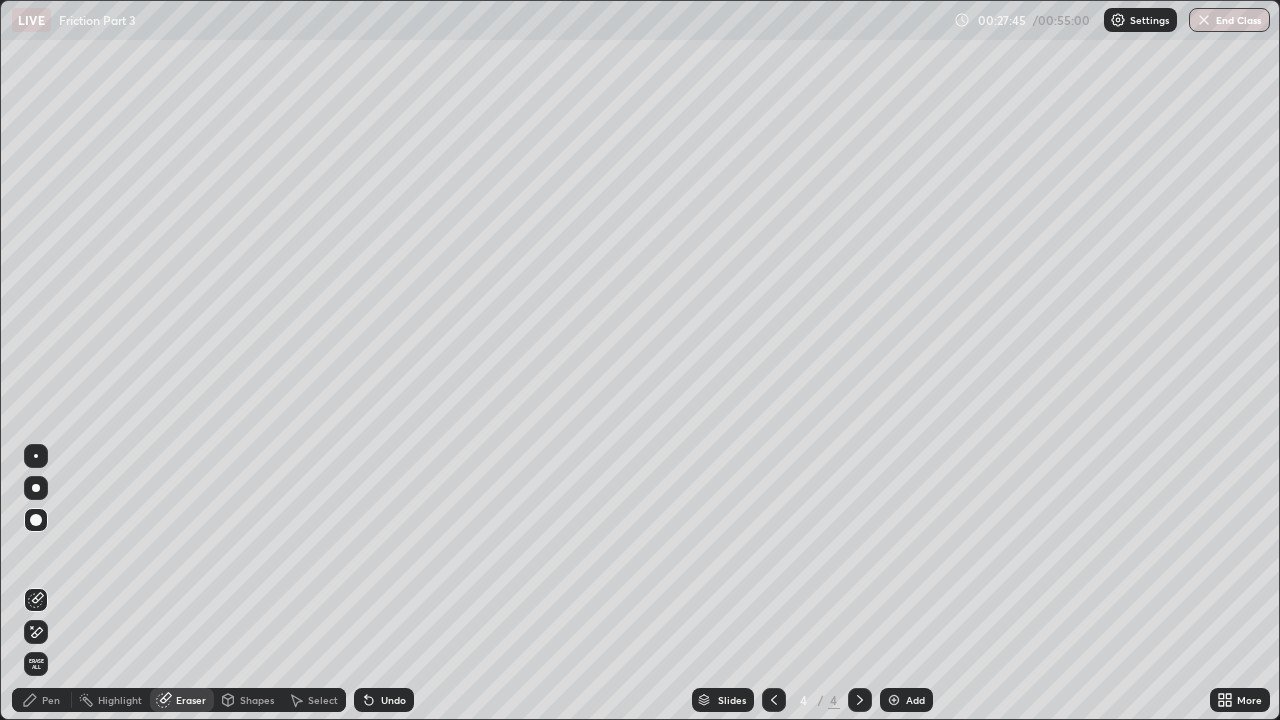 click on "Pen" at bounding box center [42, 700] 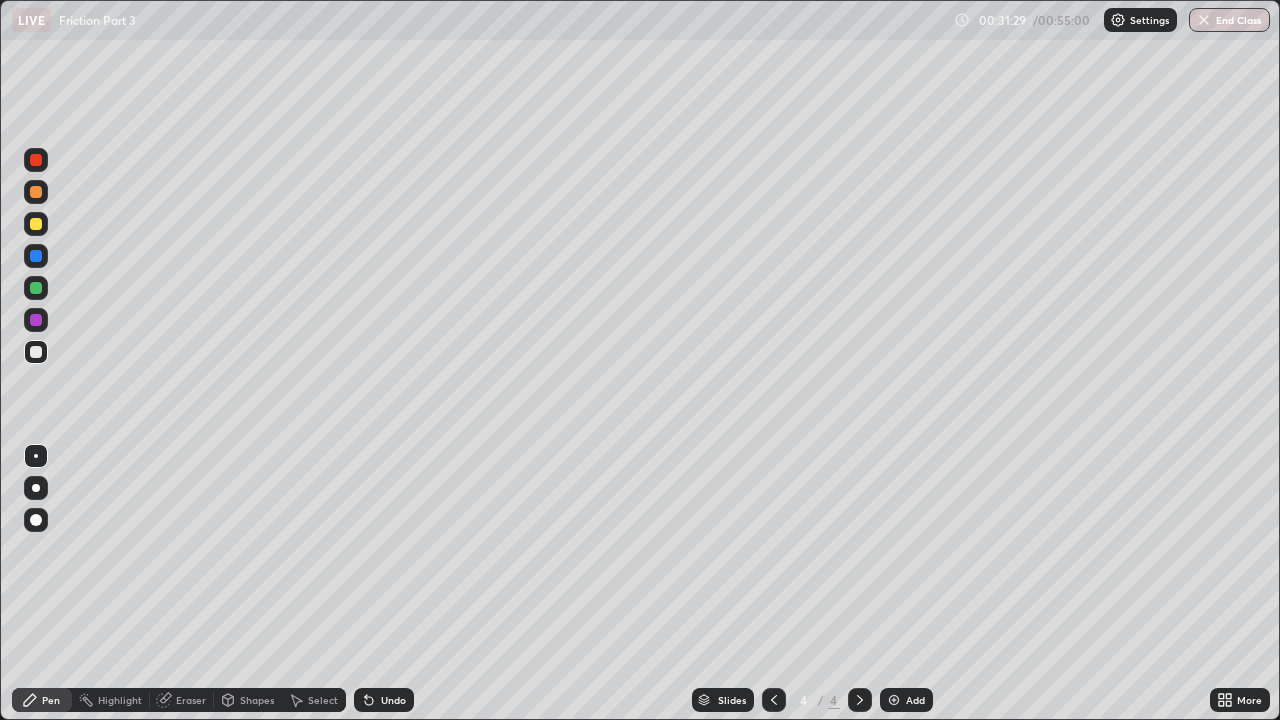 click on "Eraser" at bounding box center (191, 700) 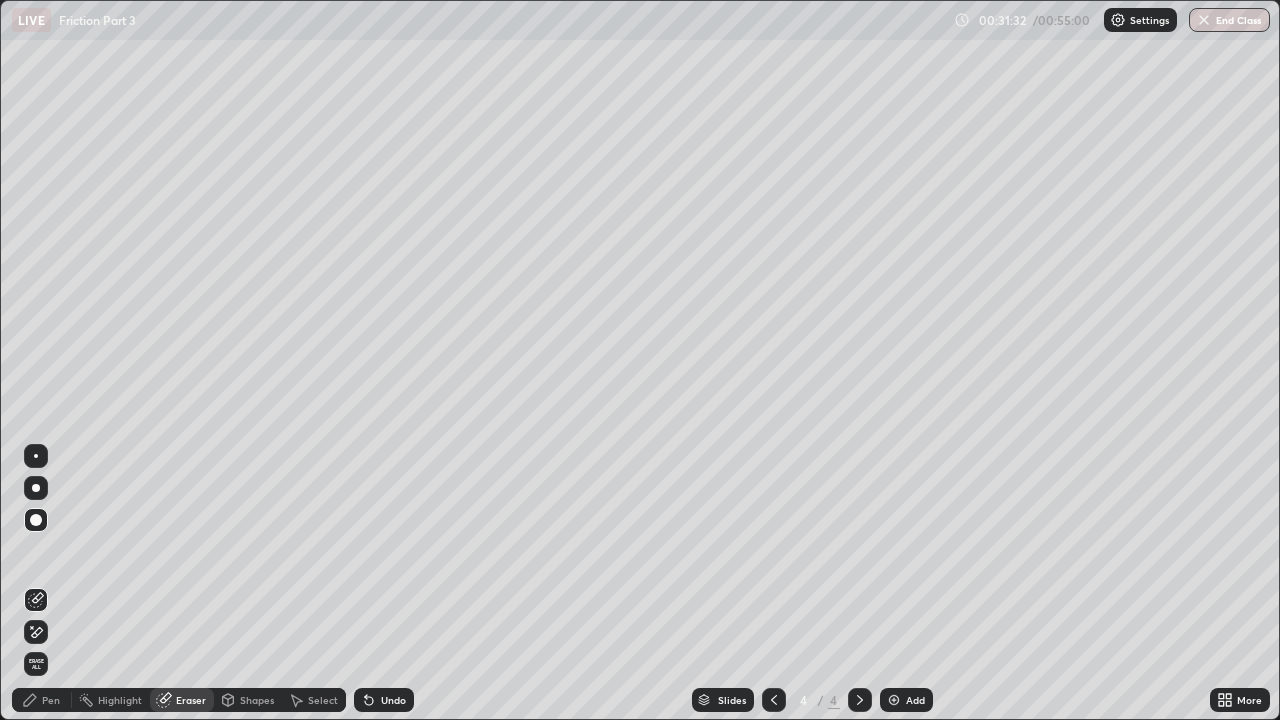 click on "Pen" at bounding box center [51, 700] 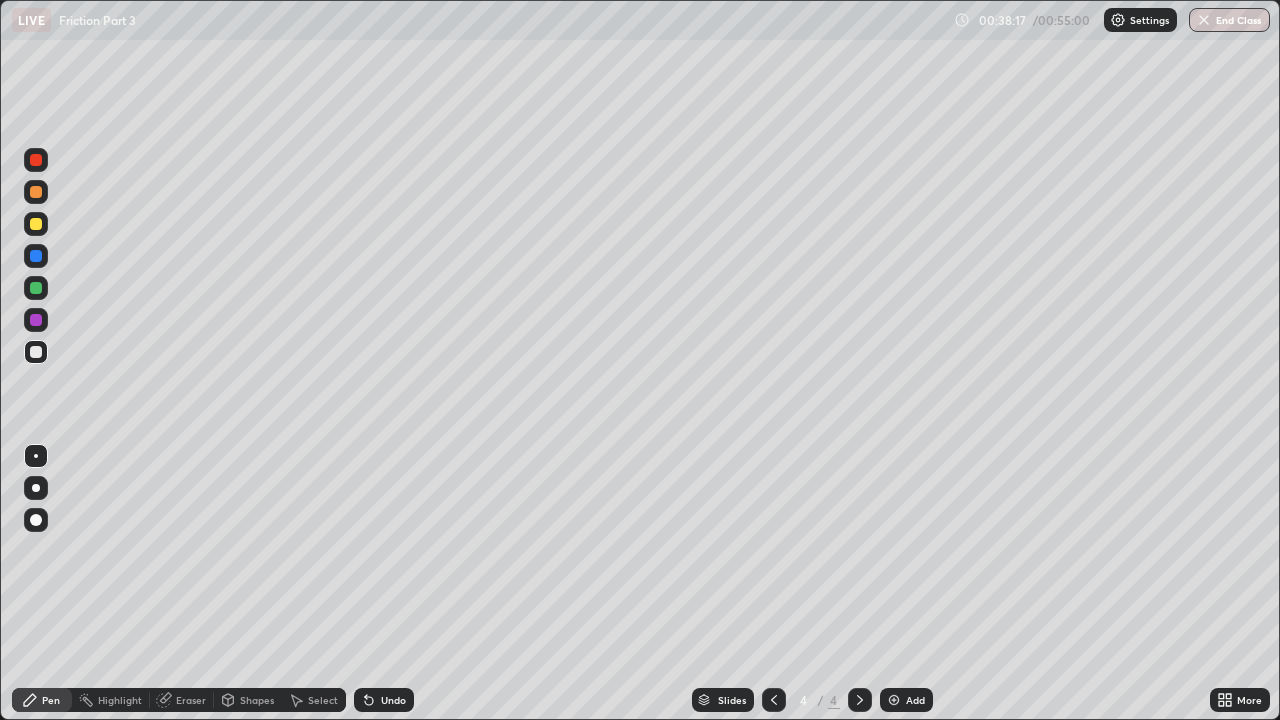 click at bounding box center (894, 700) 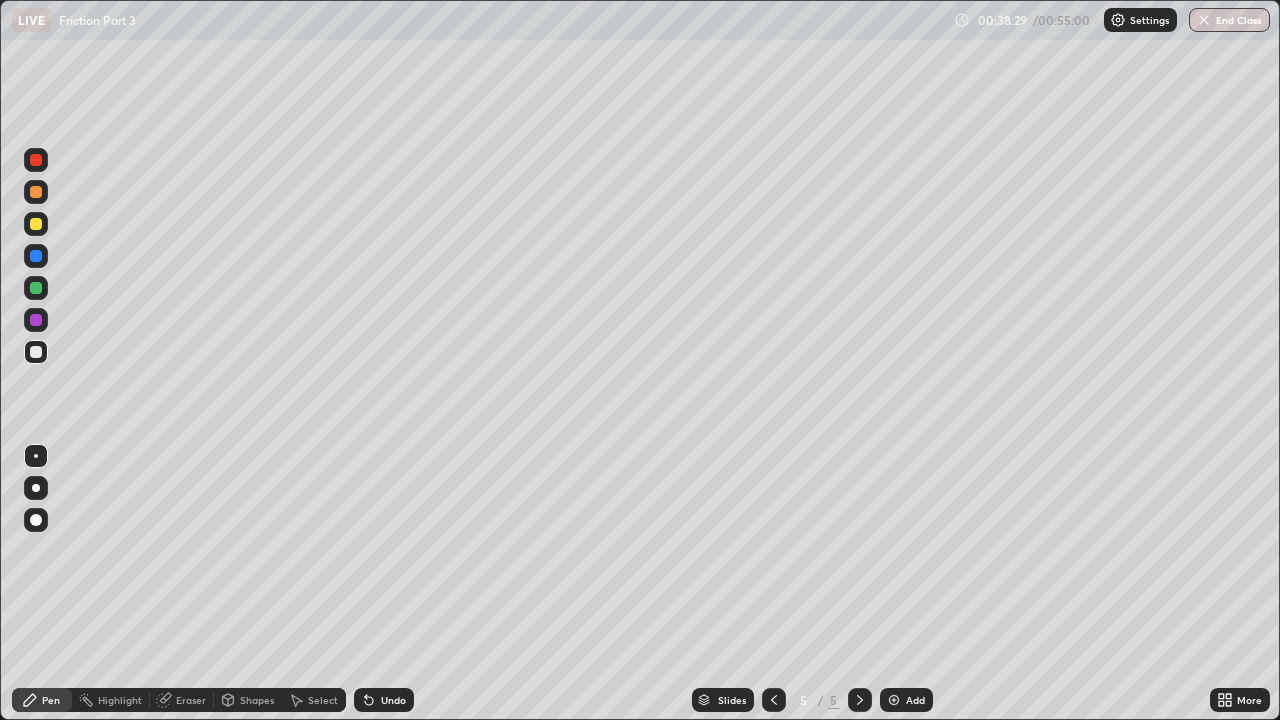 click on "Undo" at bounding box center [393, 700] 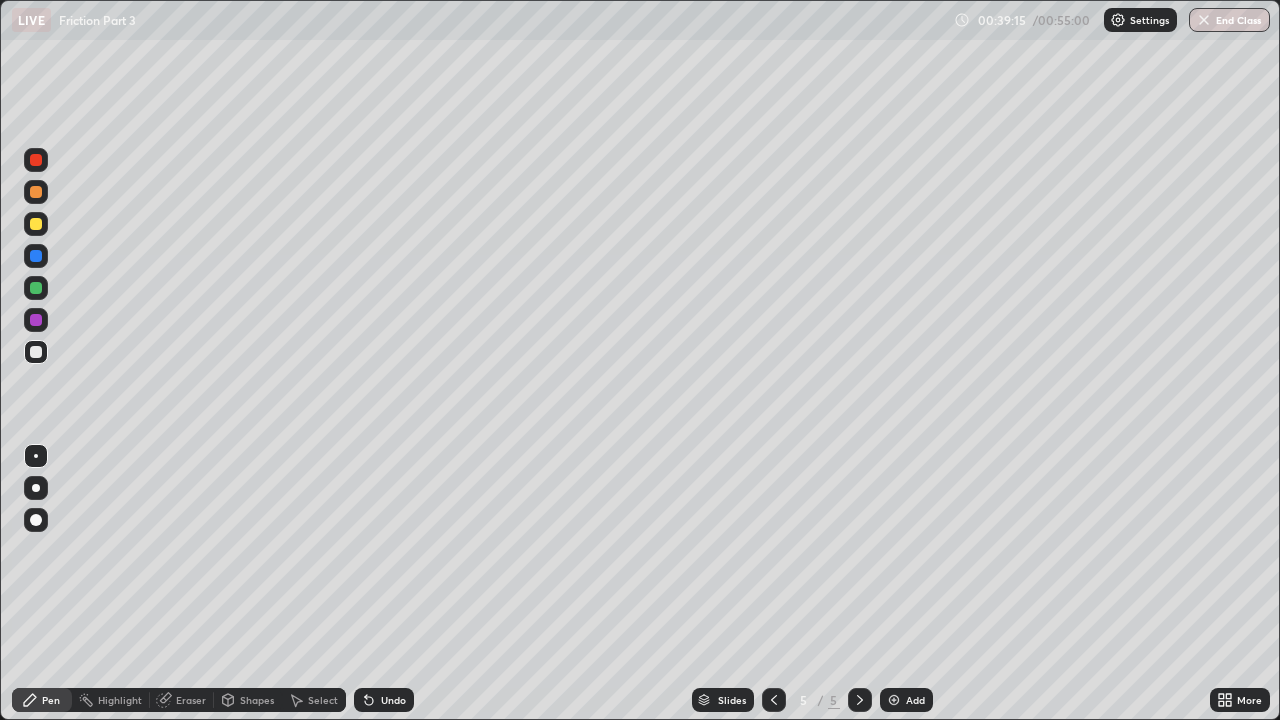 click at bounding box center [36, 224] 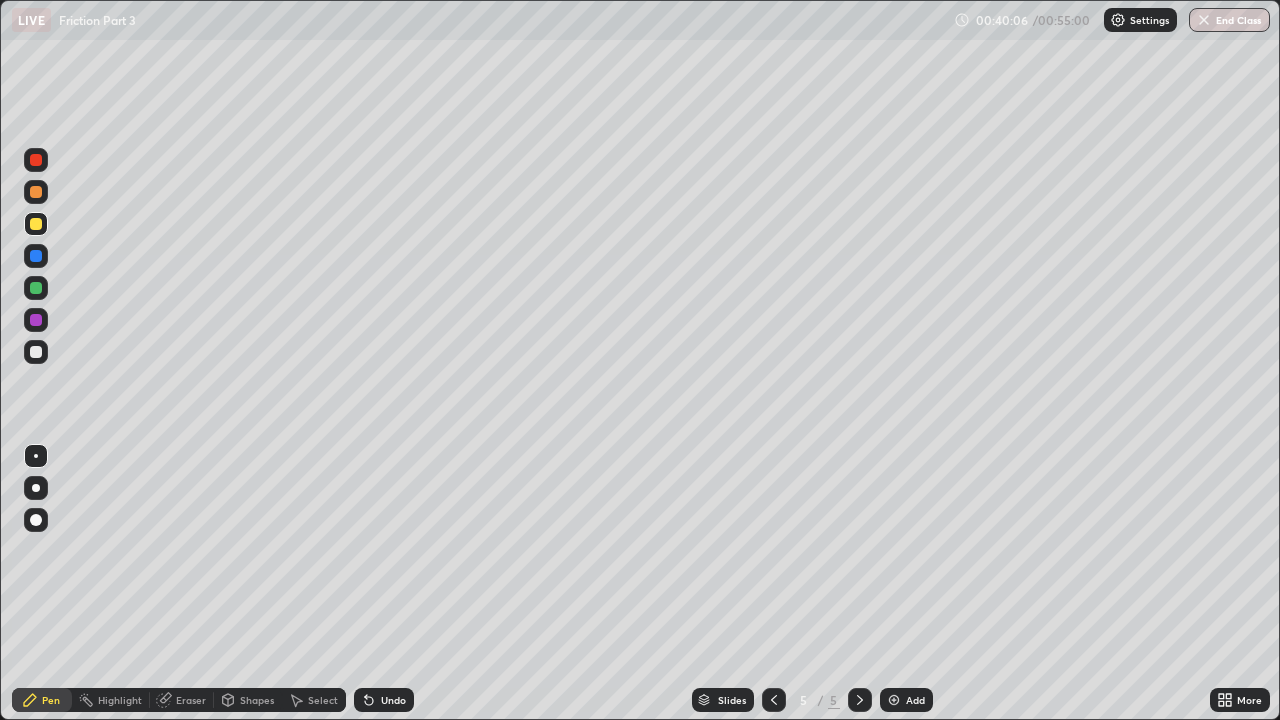 click on "Eraser" at bounding box center (191, 700) 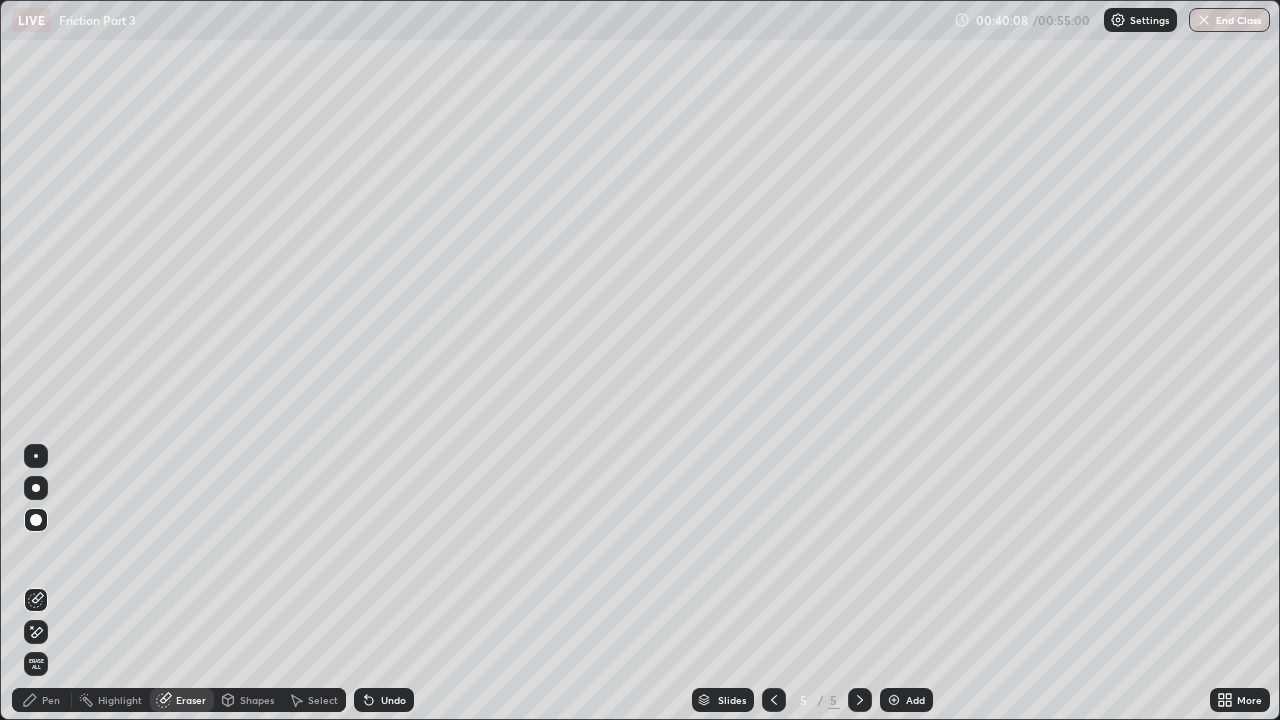 click on "Pen" at bounding box center [51, 700] 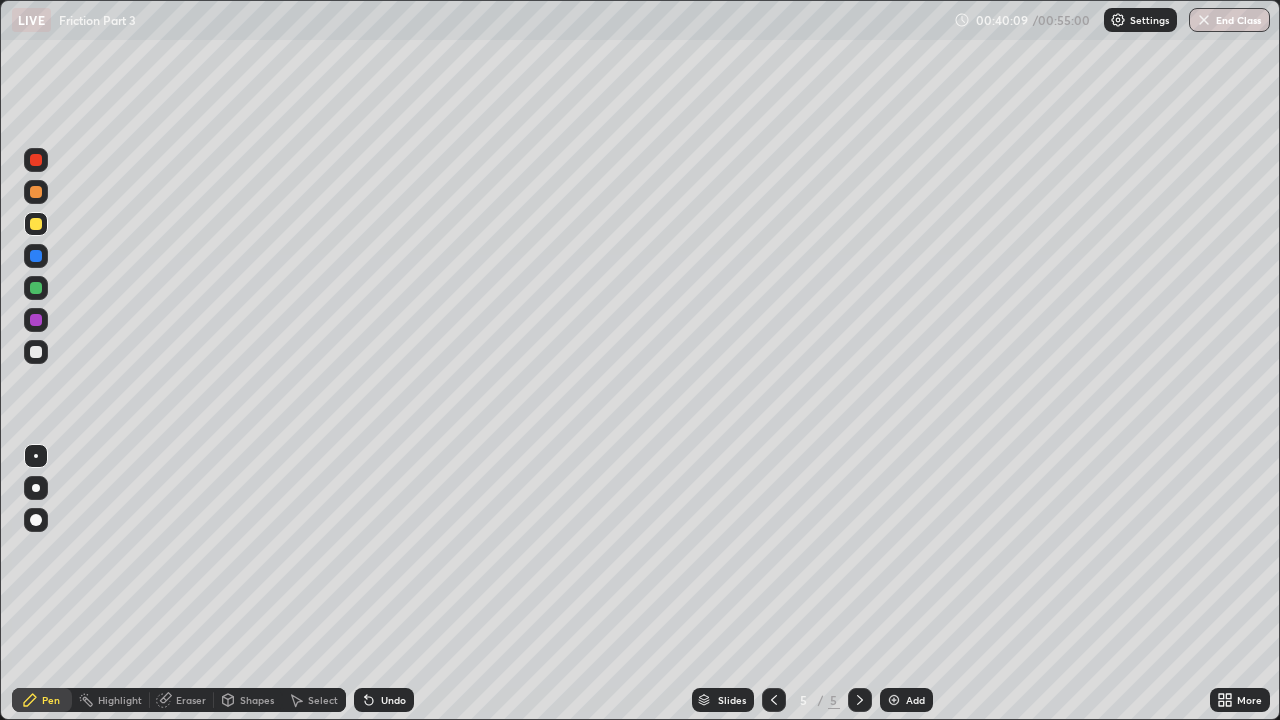 click at bounding box center [36, 352] 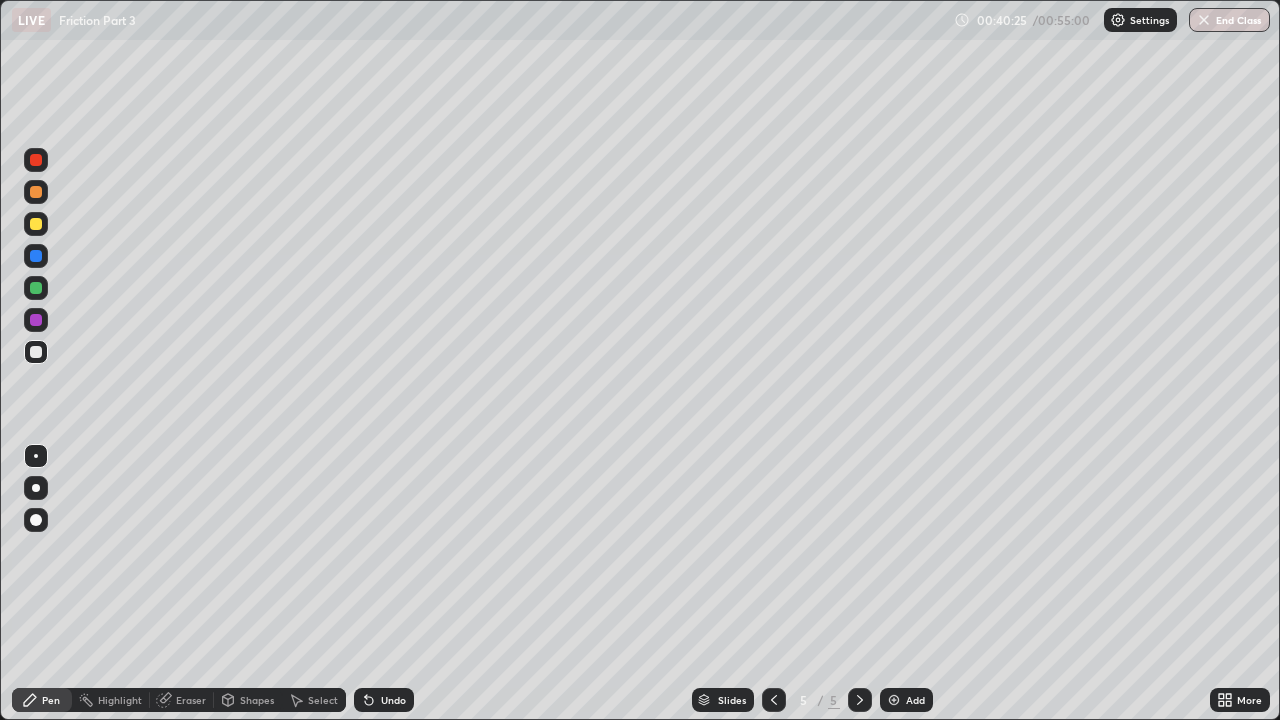 click on "Undo" at bounding box center (393, 700) 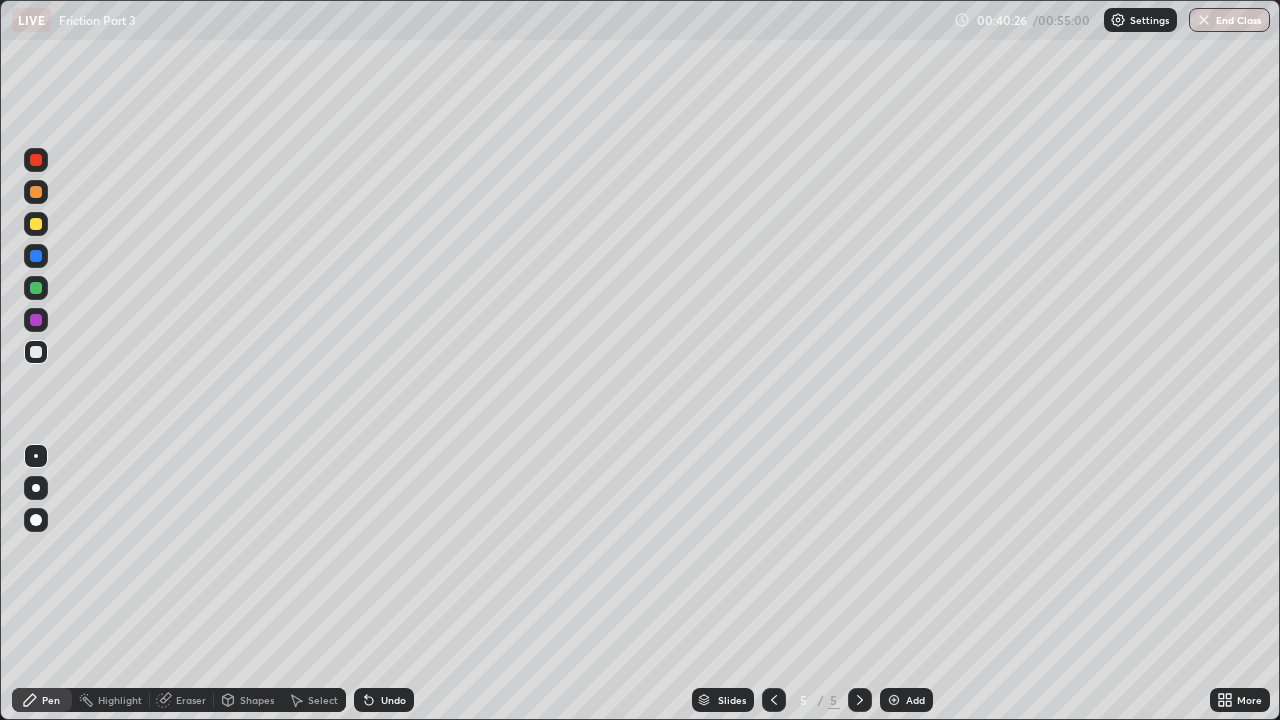 click on "Undo" at bounding box center [393, 700] 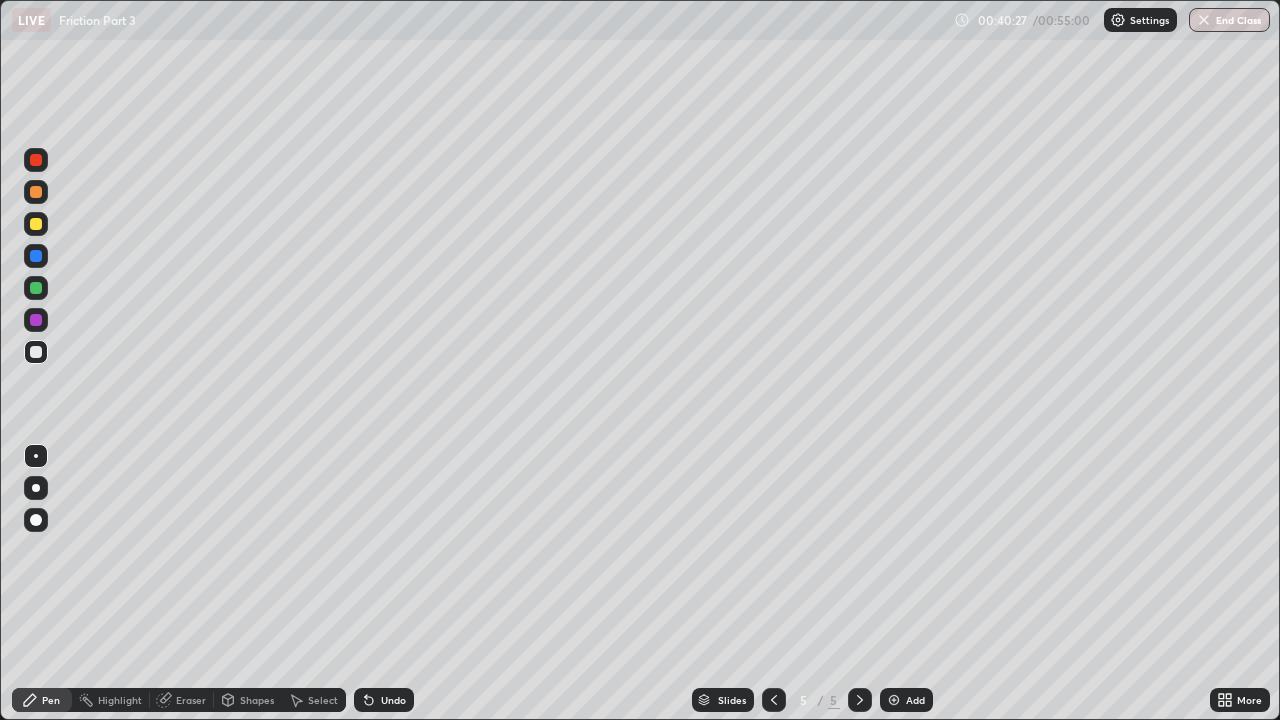 click at bounding box center [36, 224] 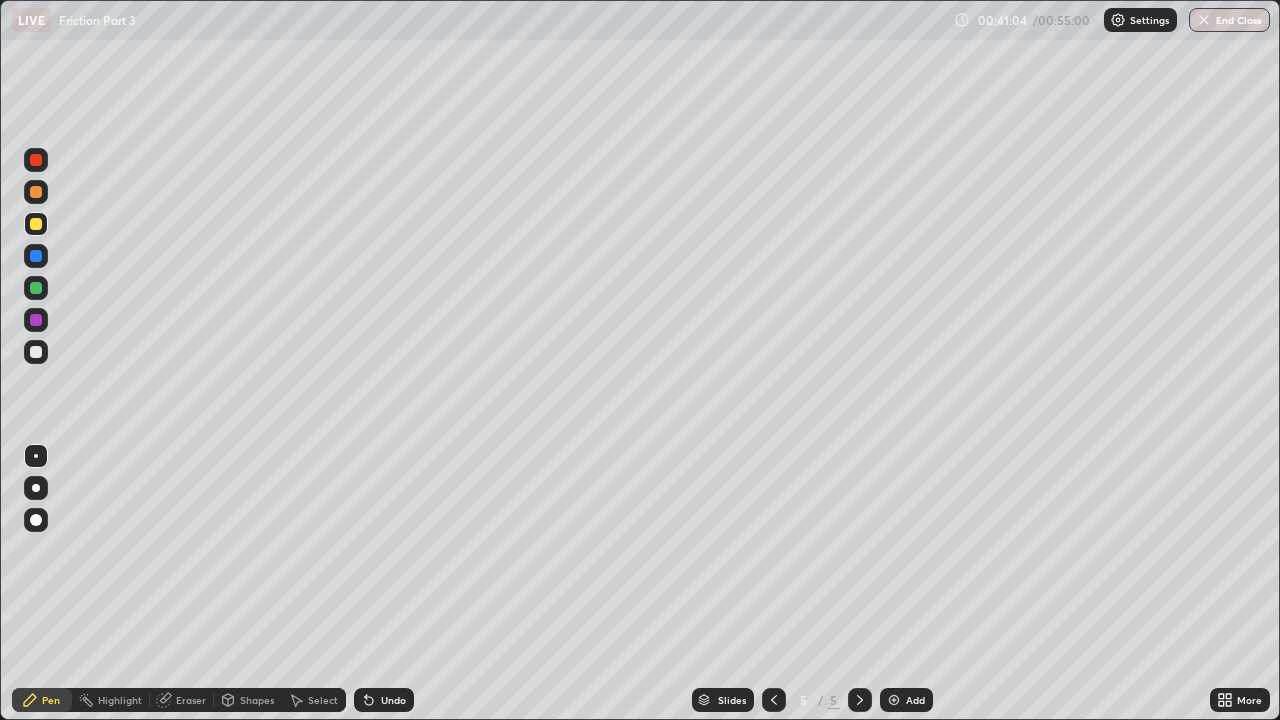 click on "Undo" at bounding box center (384, 700) 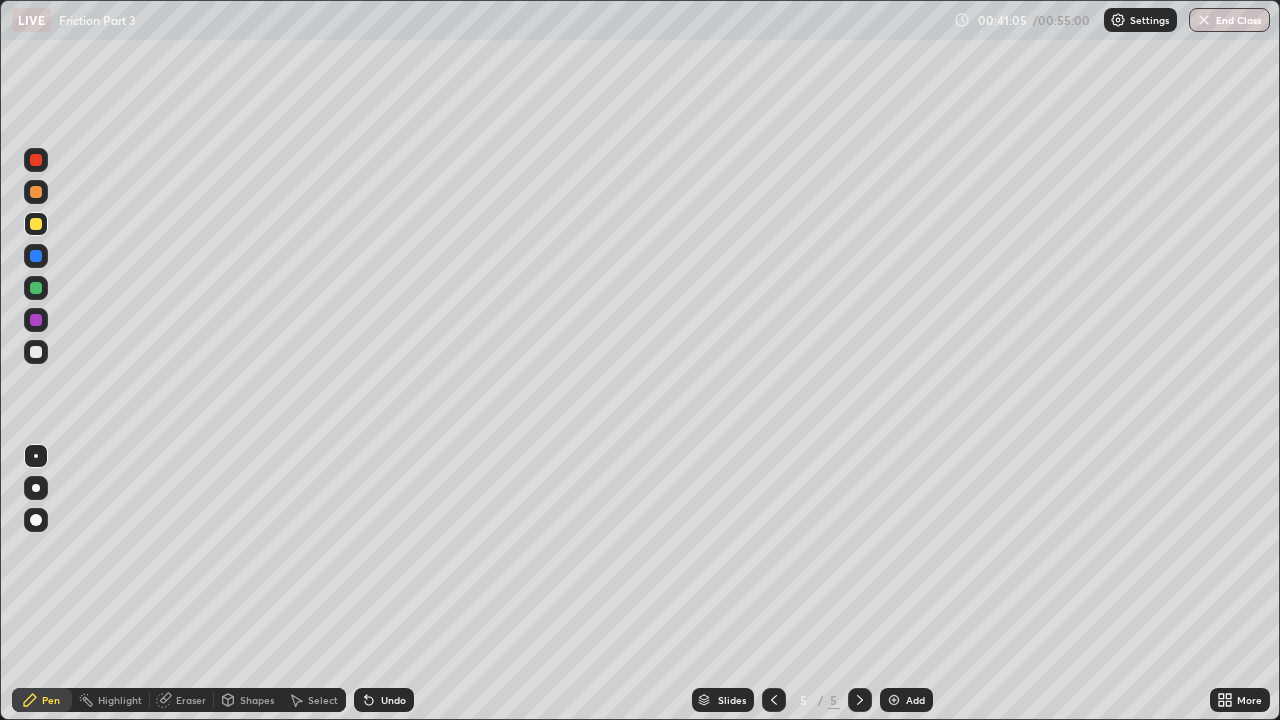 click on "Undo" at bounding box center (393, 700) 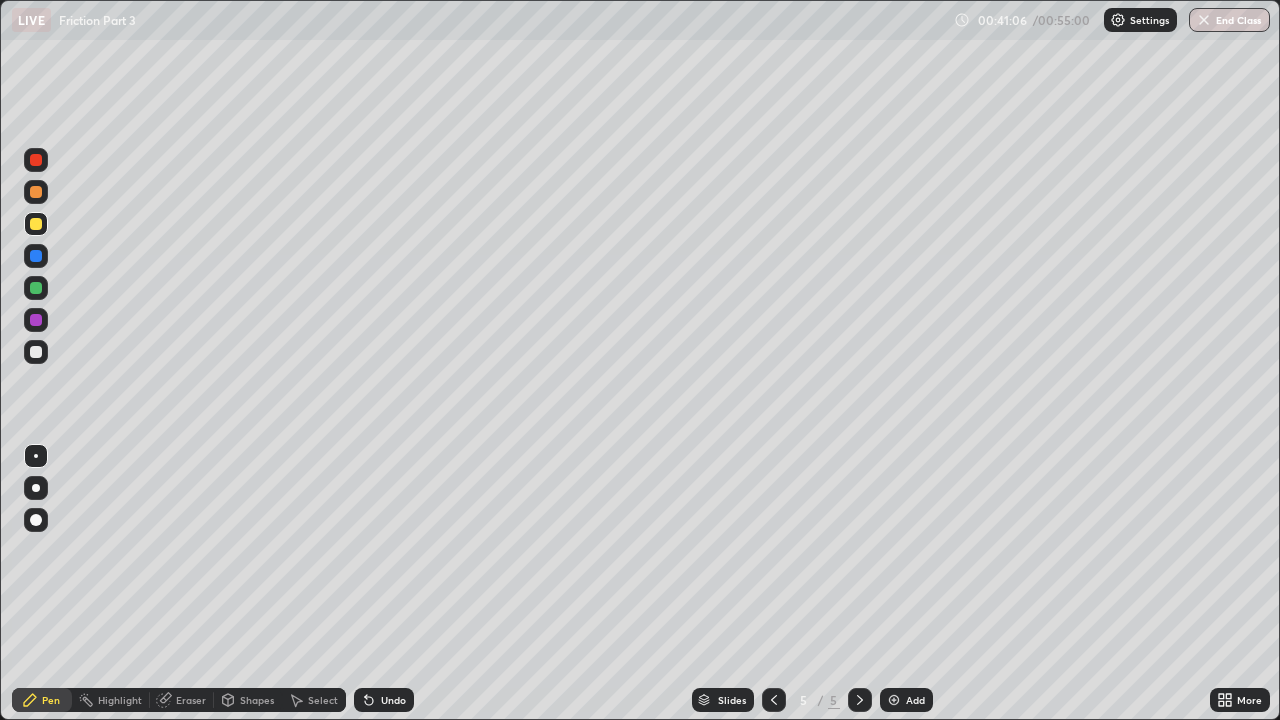 click 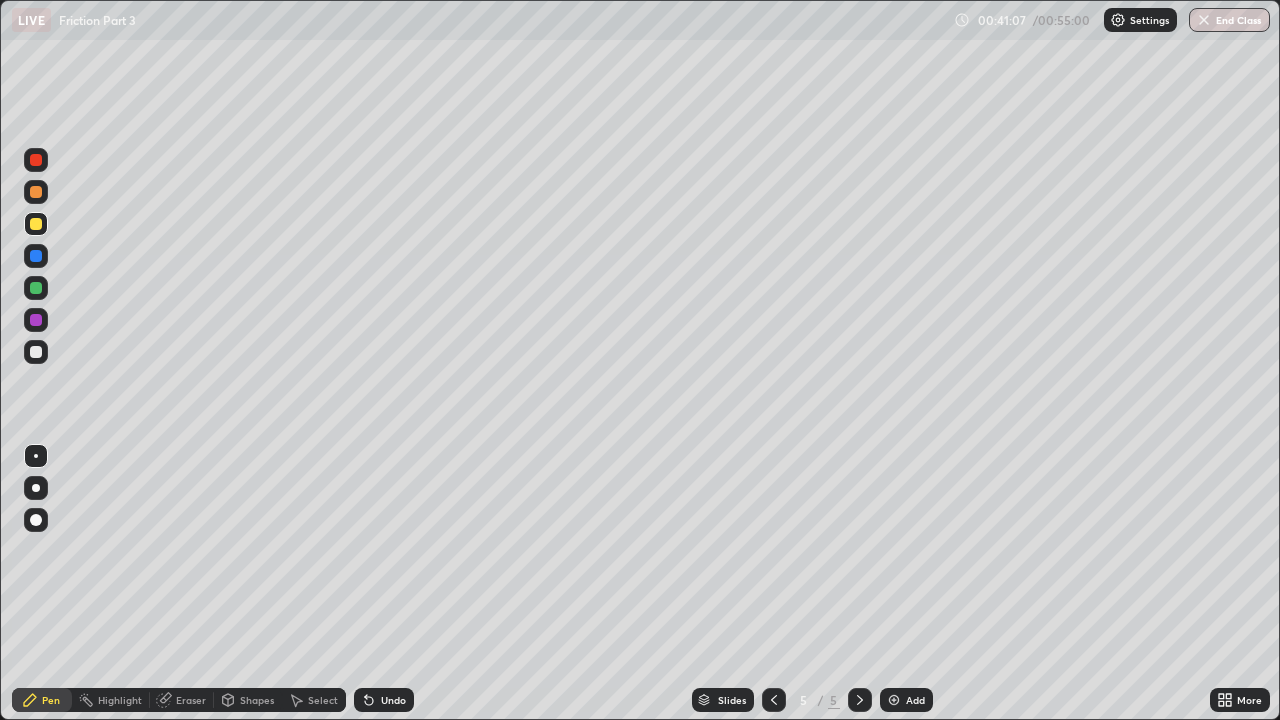 click on "Undo" at bounding box center (393, 700) 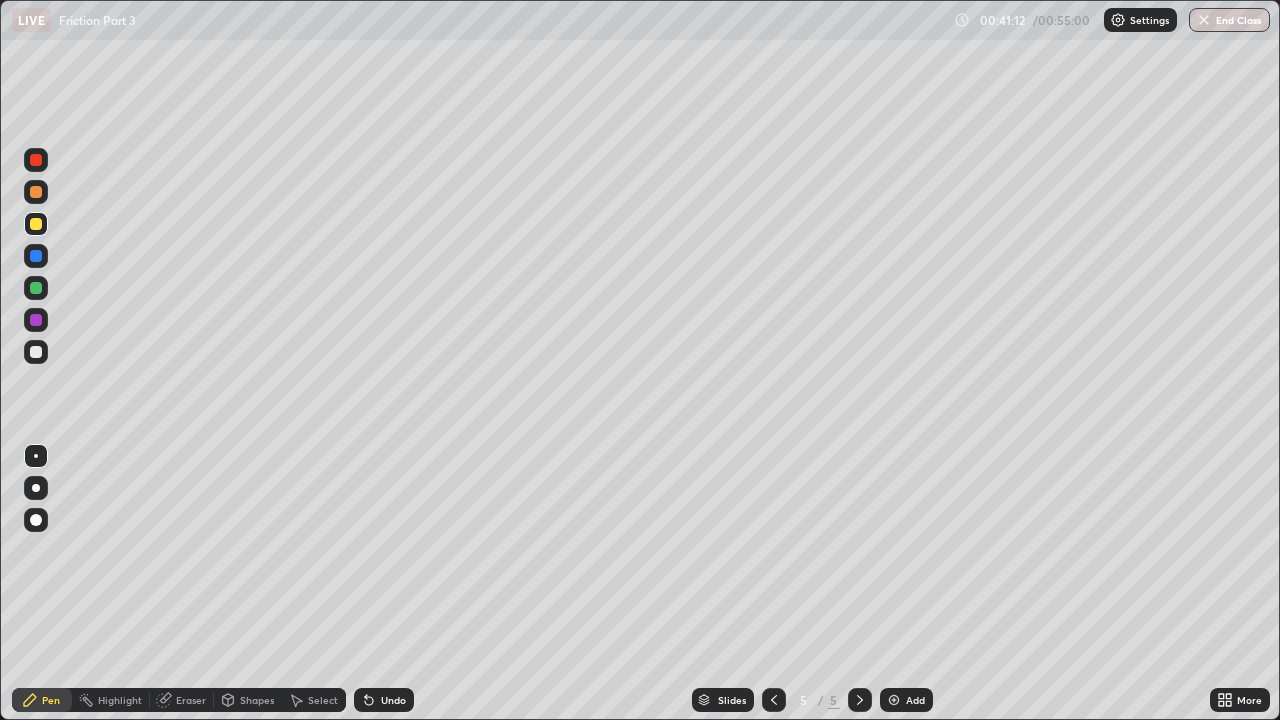 click on "Undo" at bounding box center [384, 700] 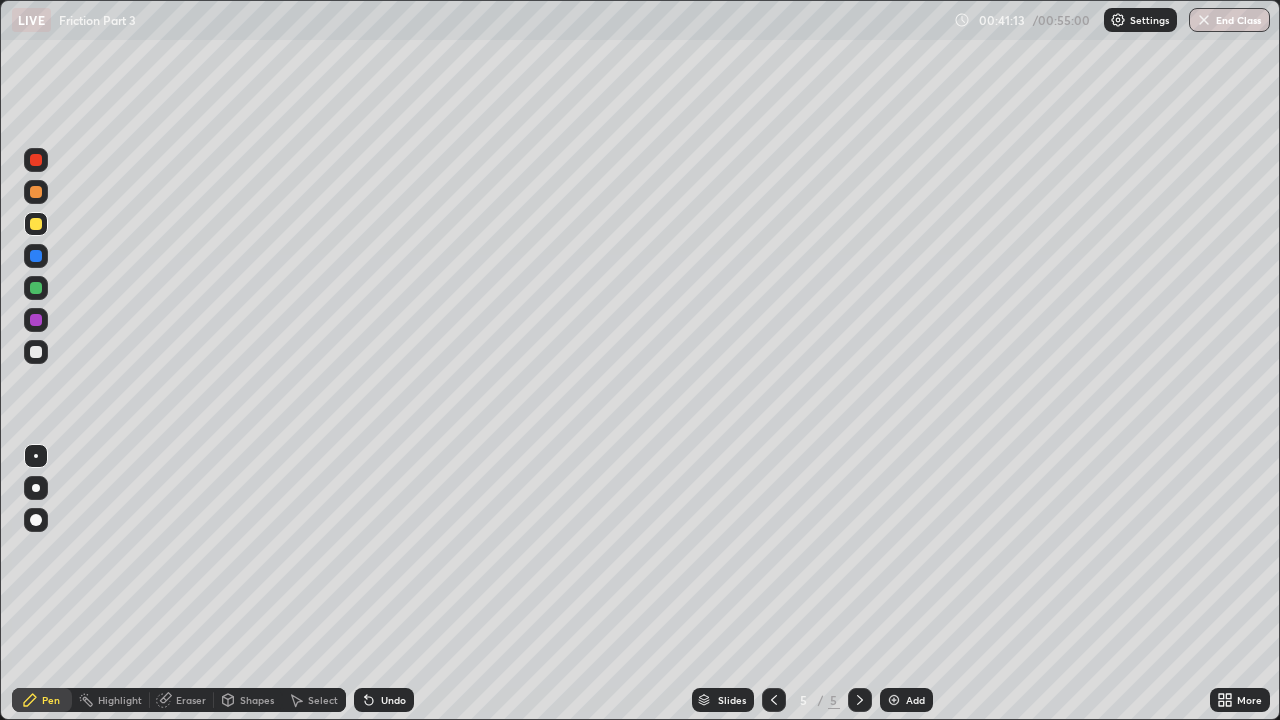 click 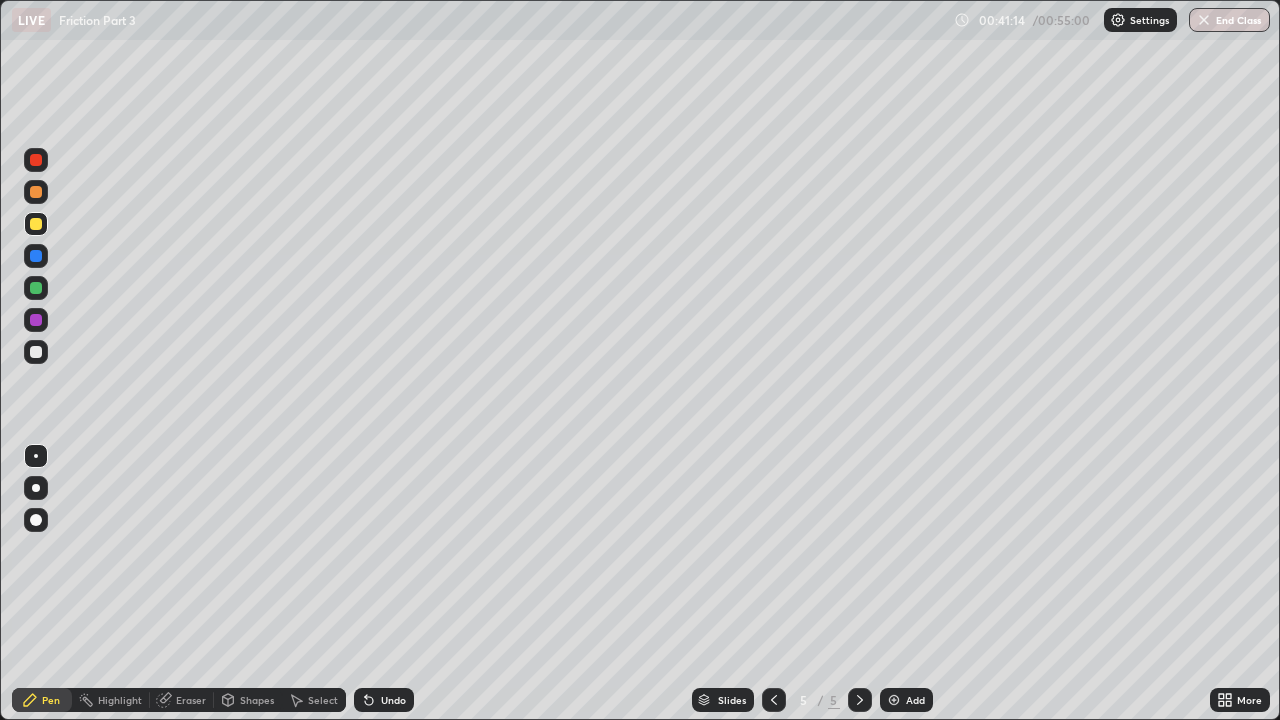 click on "Undo" at bounding box center [384, 700] 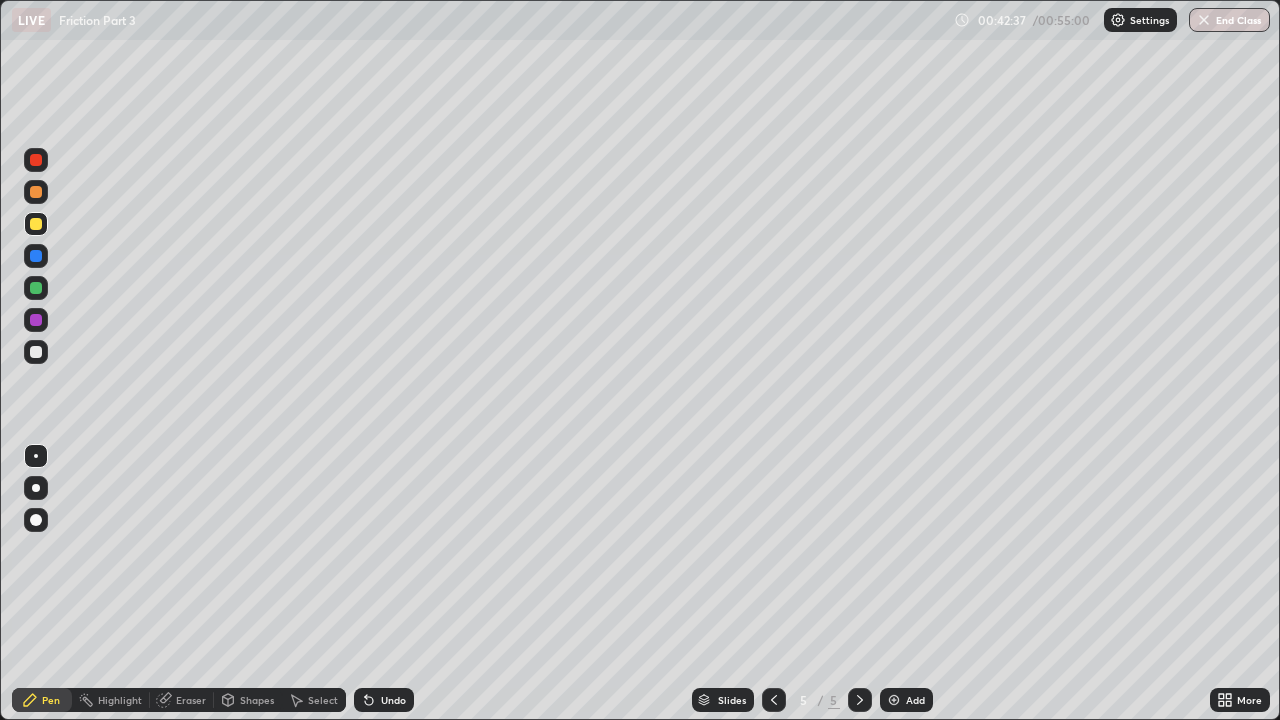 click at bounding box center [36, 352] 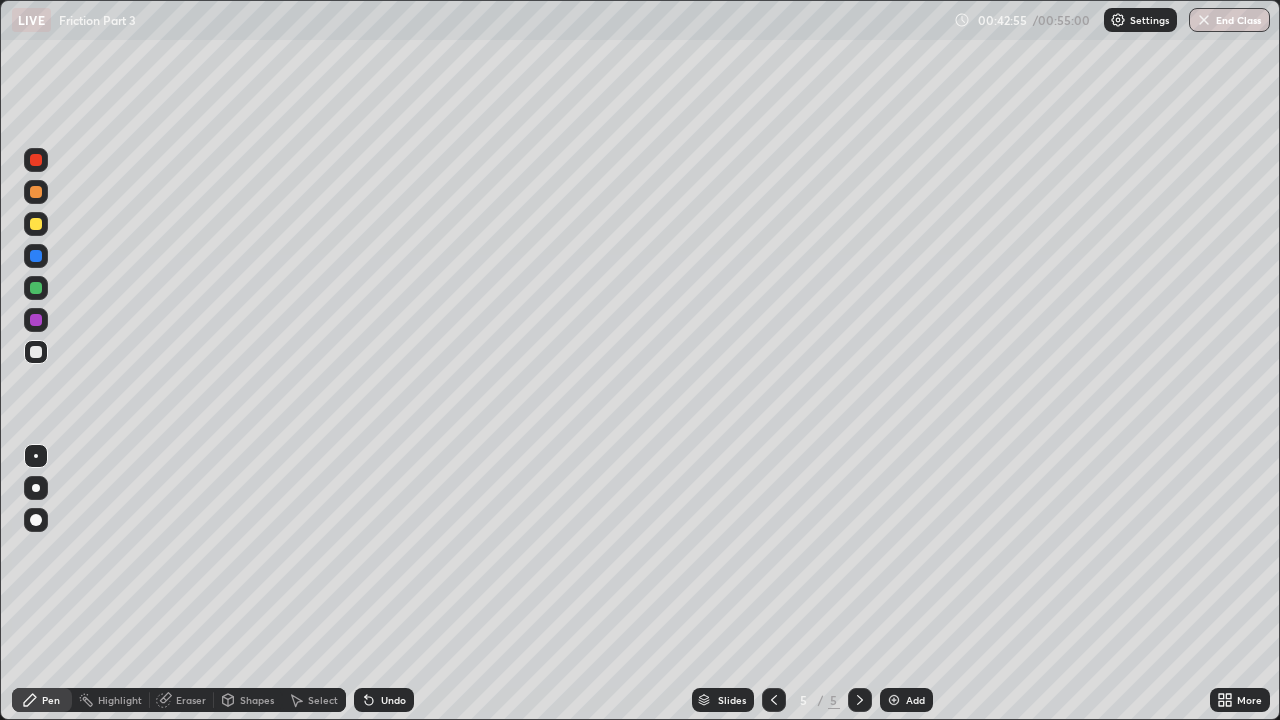 click on "Undo" at bounding box center (393, 700) 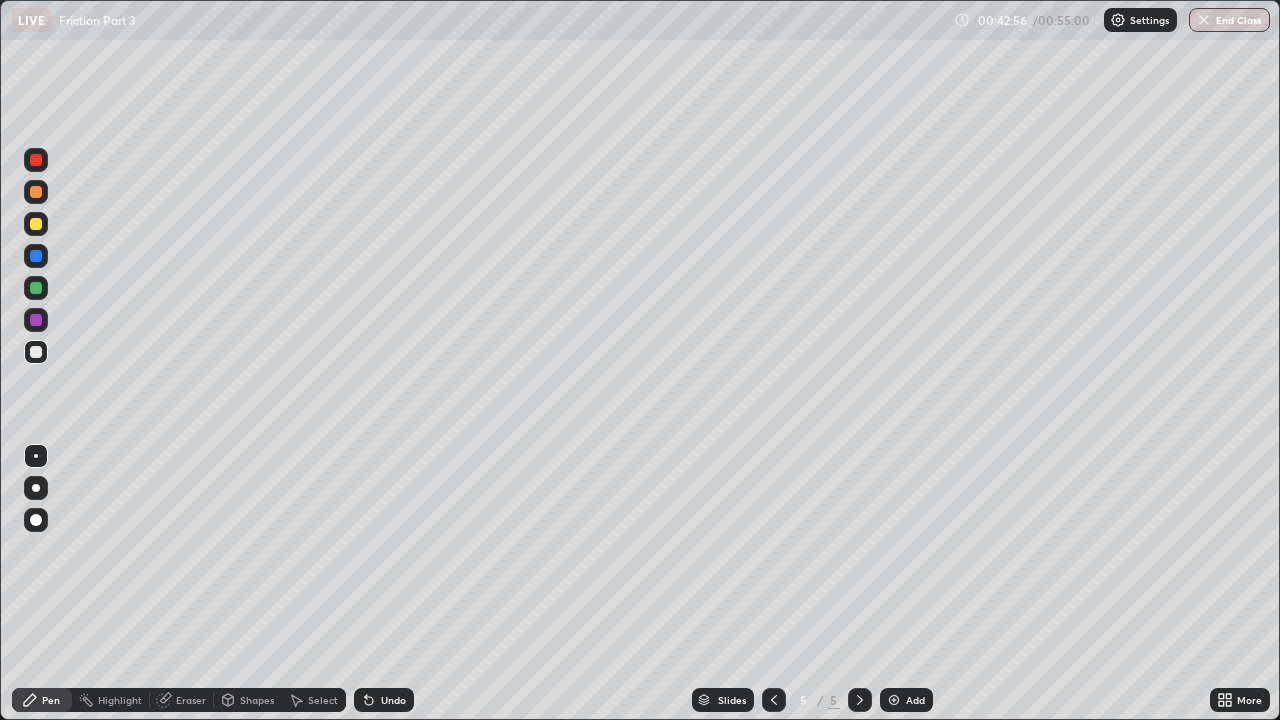 click on "Undo" at bounding box center (393, 700) 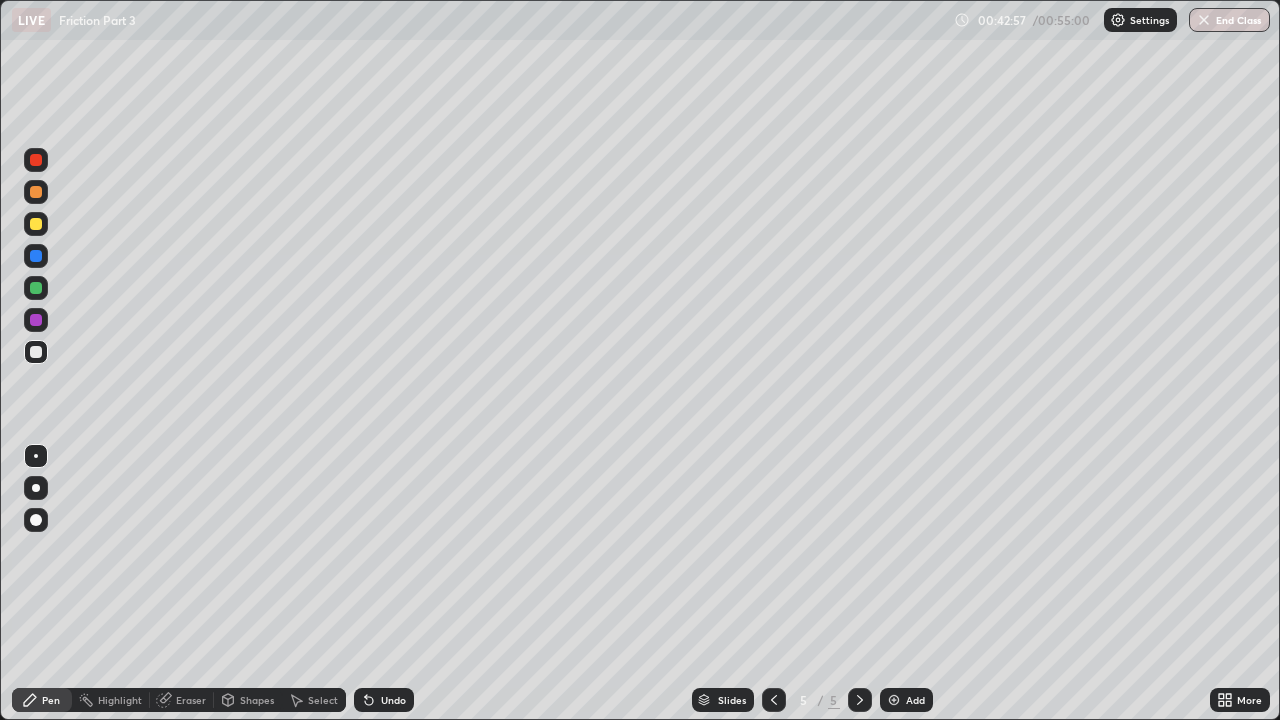 click on "Undo" at bounding box center [384, 700] 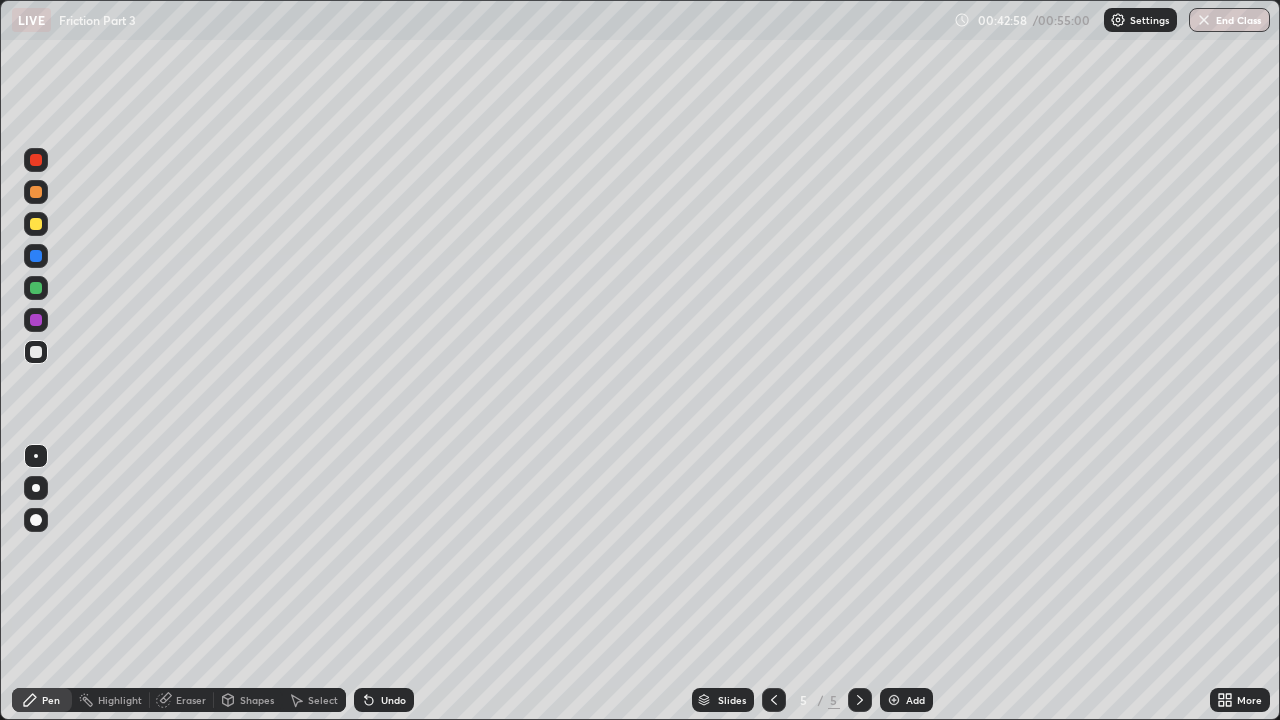 click on "Undo" at bounding box center [384, 700] 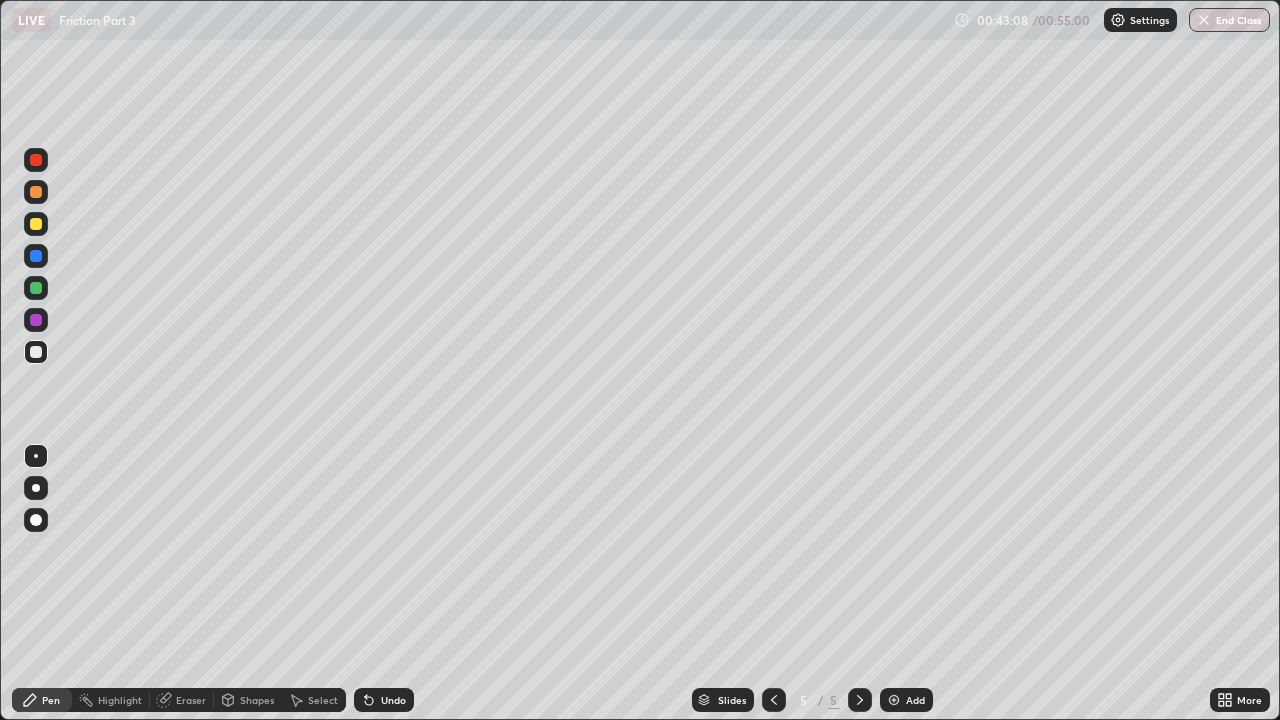 click on "Eraser" at bounding box center [191, 700] 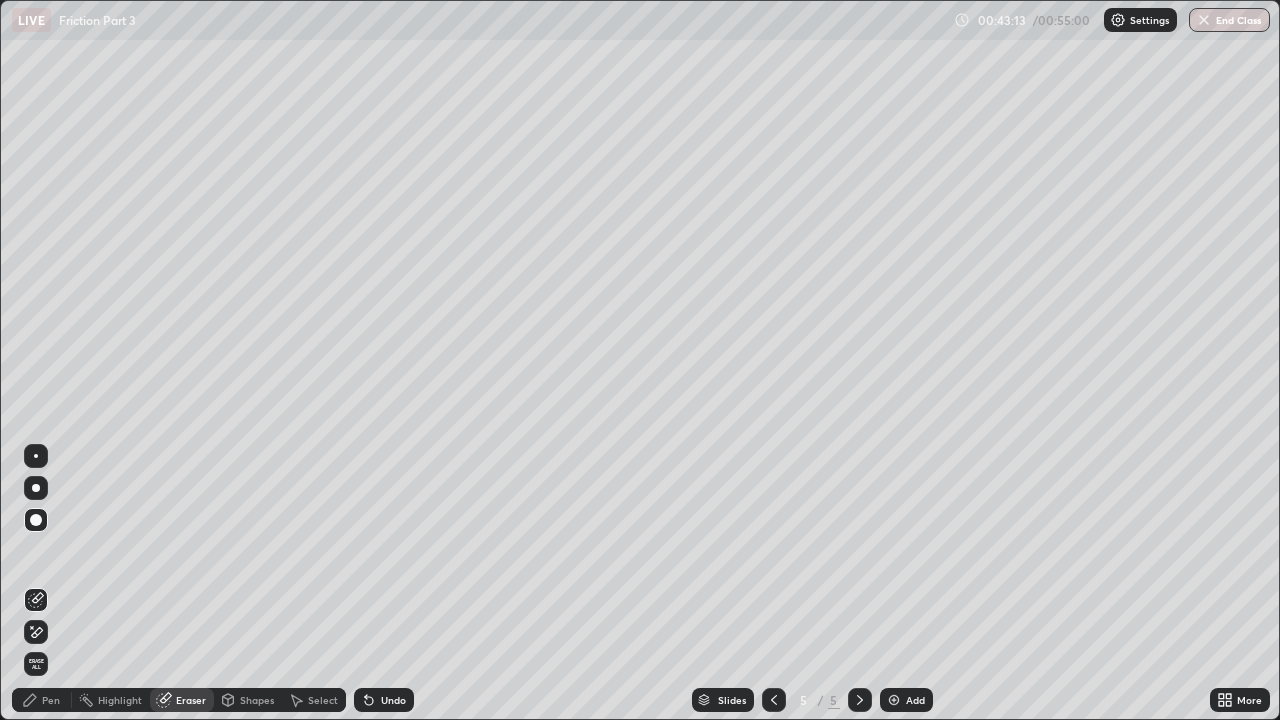 click on "Pen" at bounding box center (51, 700) 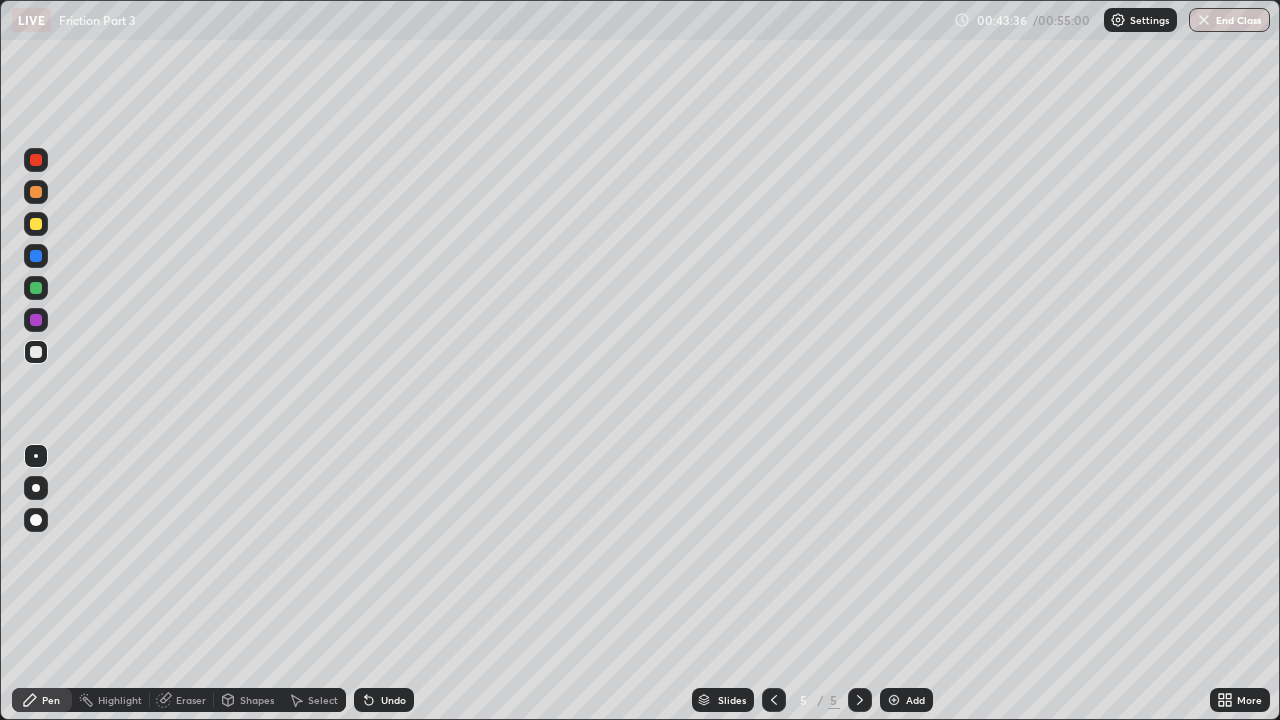 click on "Undo" at bounding box center (393, 700) 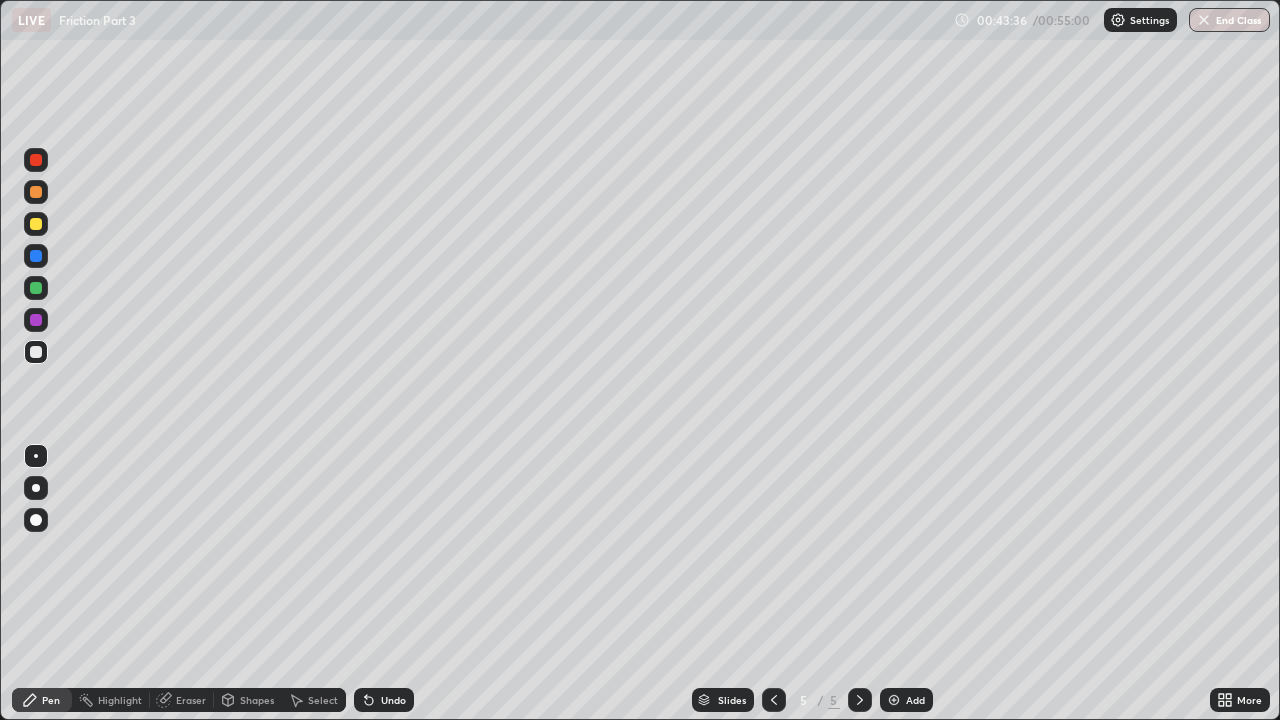 click on "Undo" at bounding box center [393, 700] 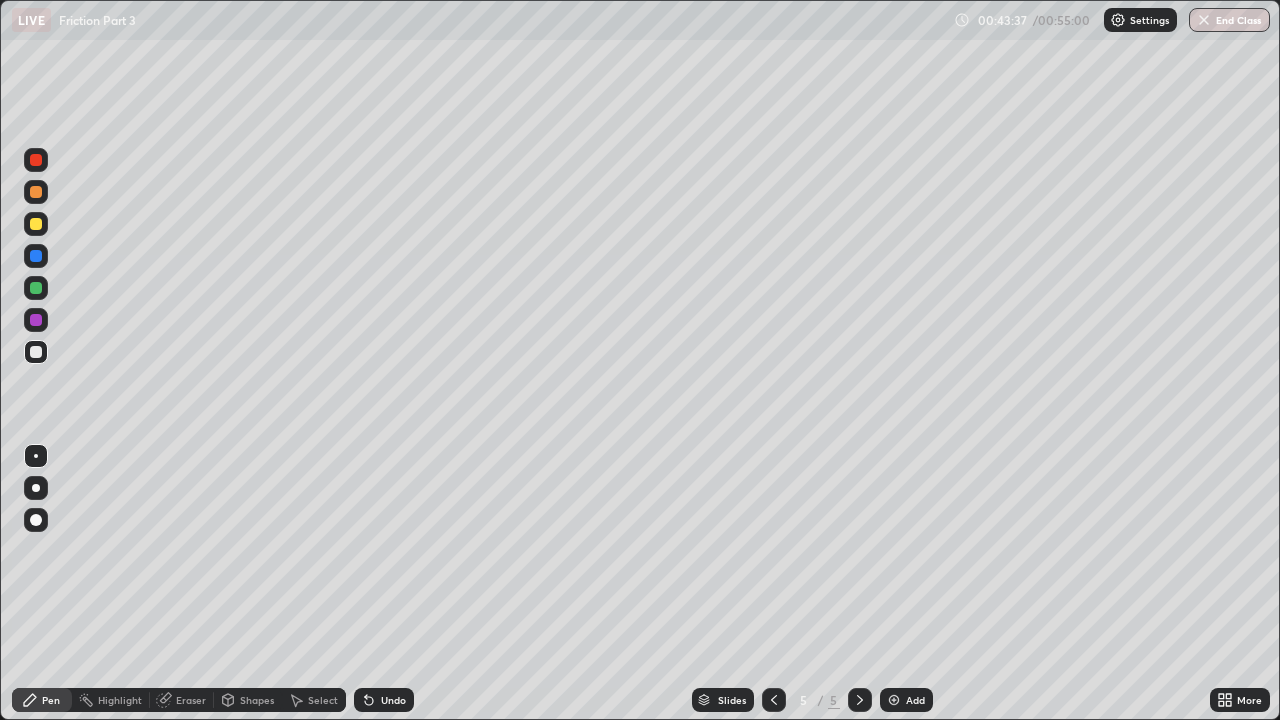 click on "Undo" at bounding box center [393, 700] 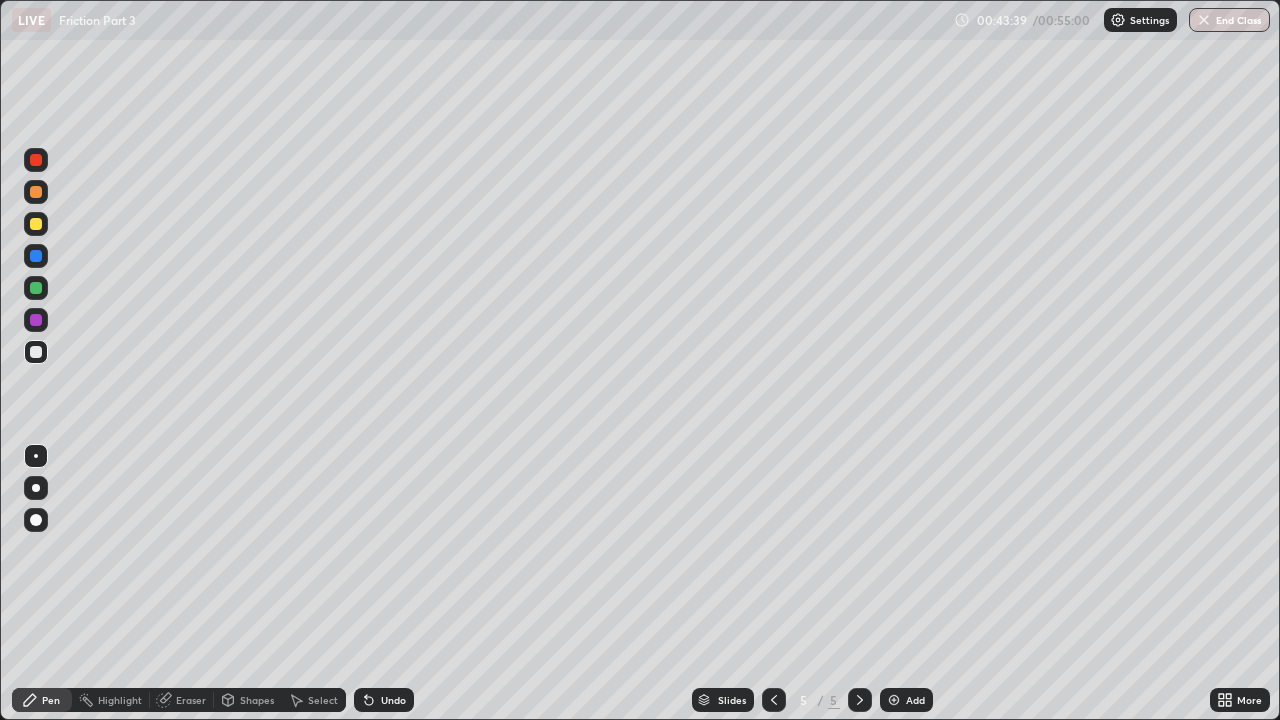 click on "Undo" at bounding box center [384, 700] 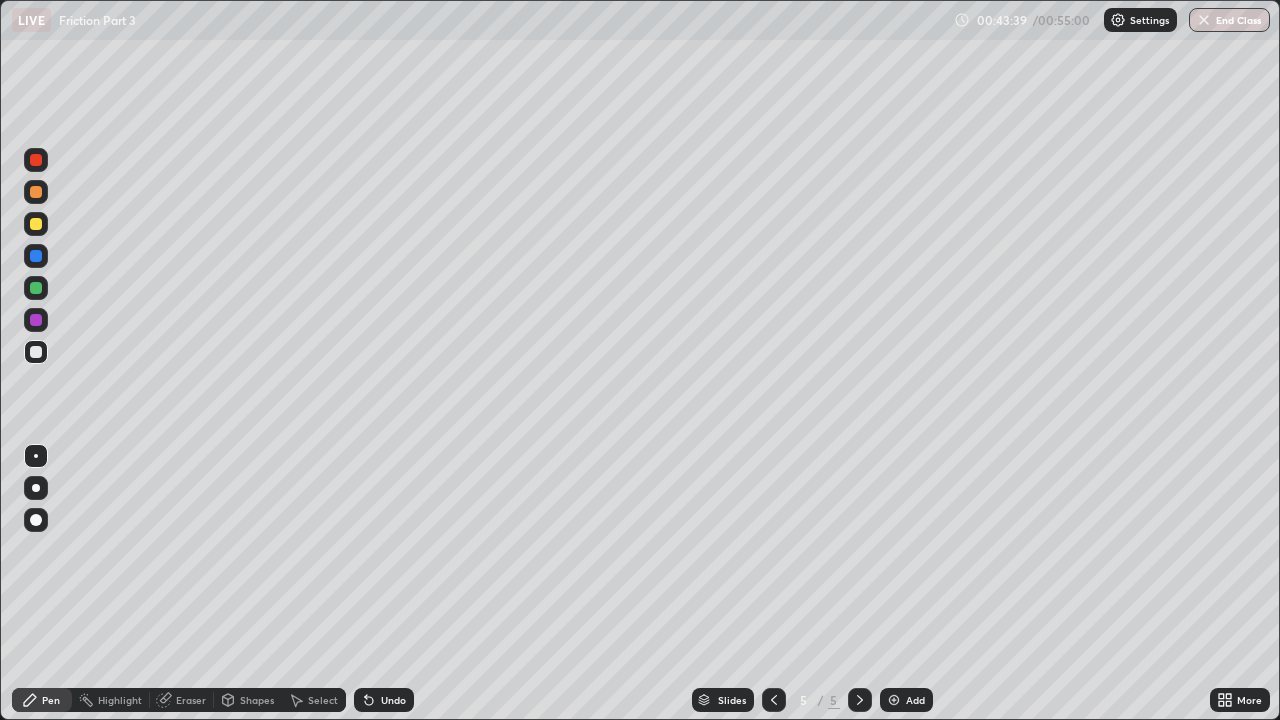 click on "Undo" at bounding box center (384, 700) 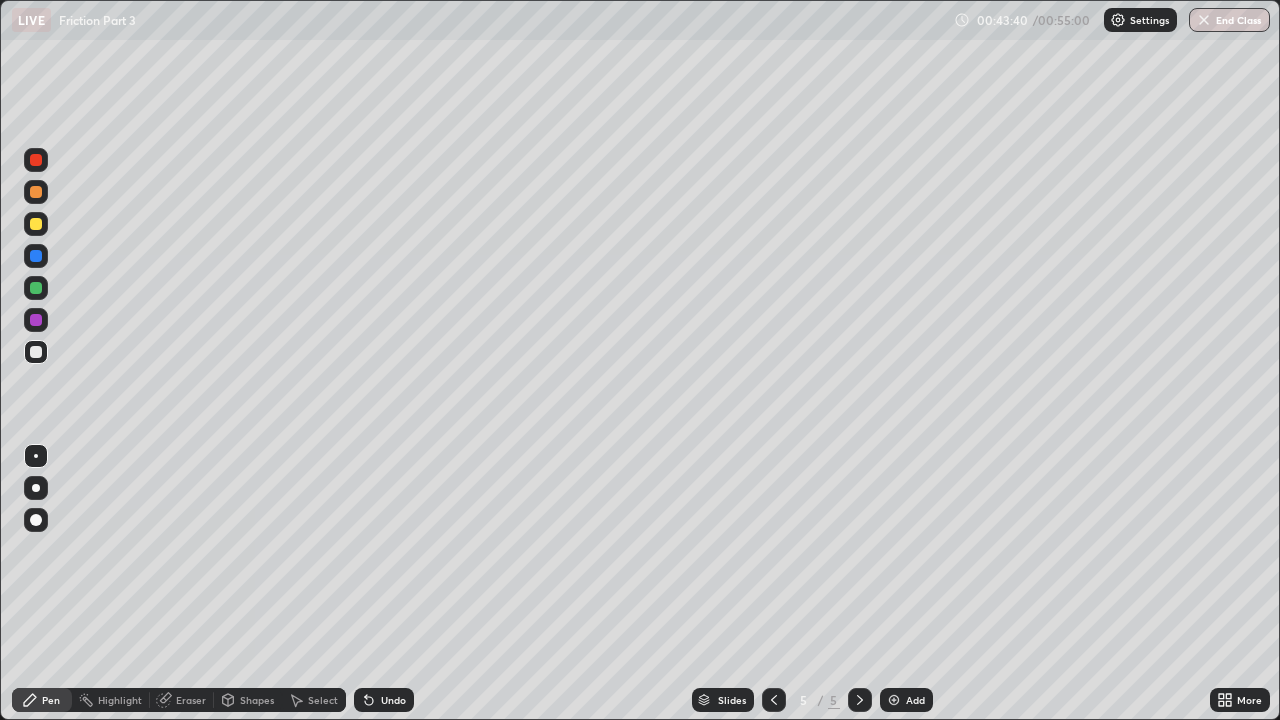 click on "Undo" at bounding box center (384, 700) 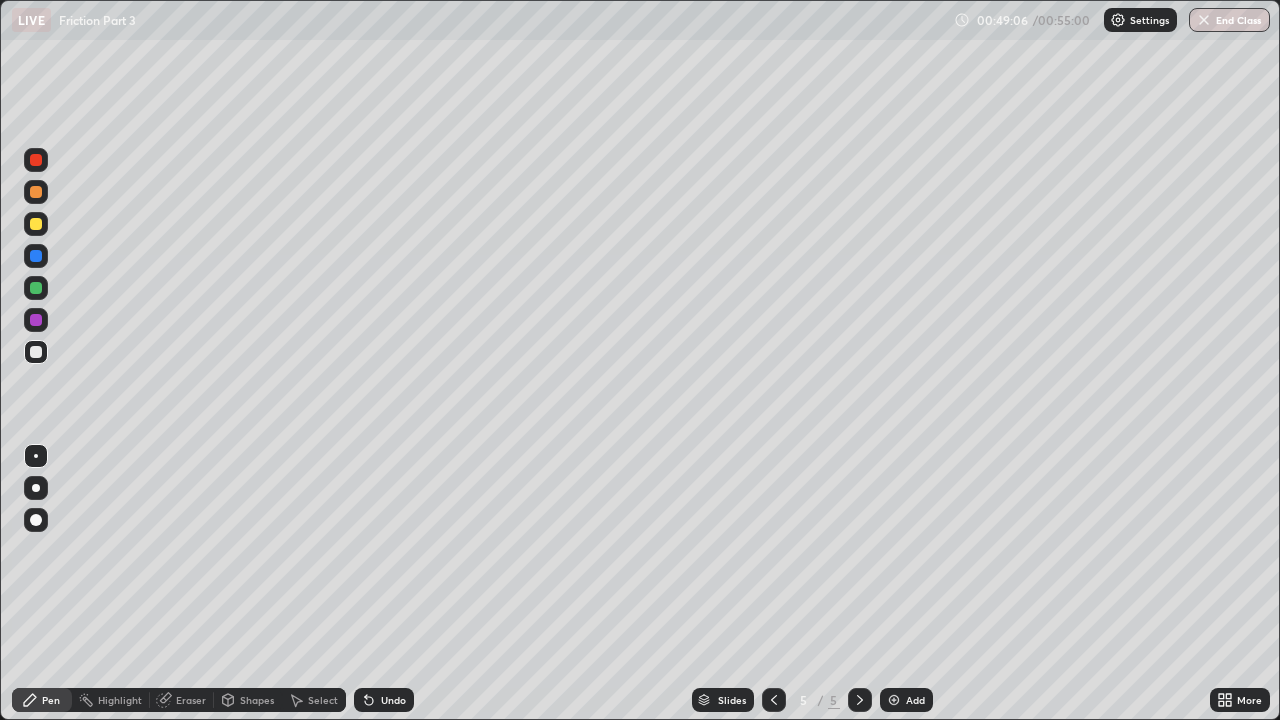 click 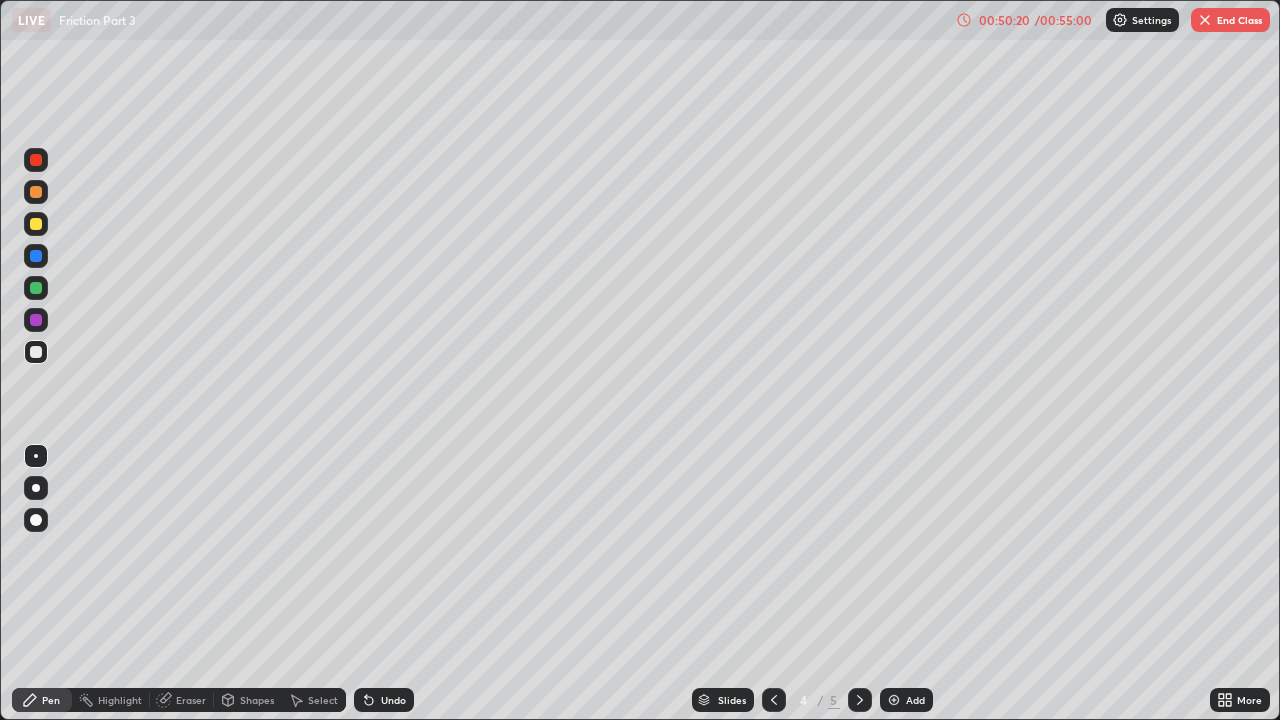 click on "End Class" at bounding box center [1230, 20] 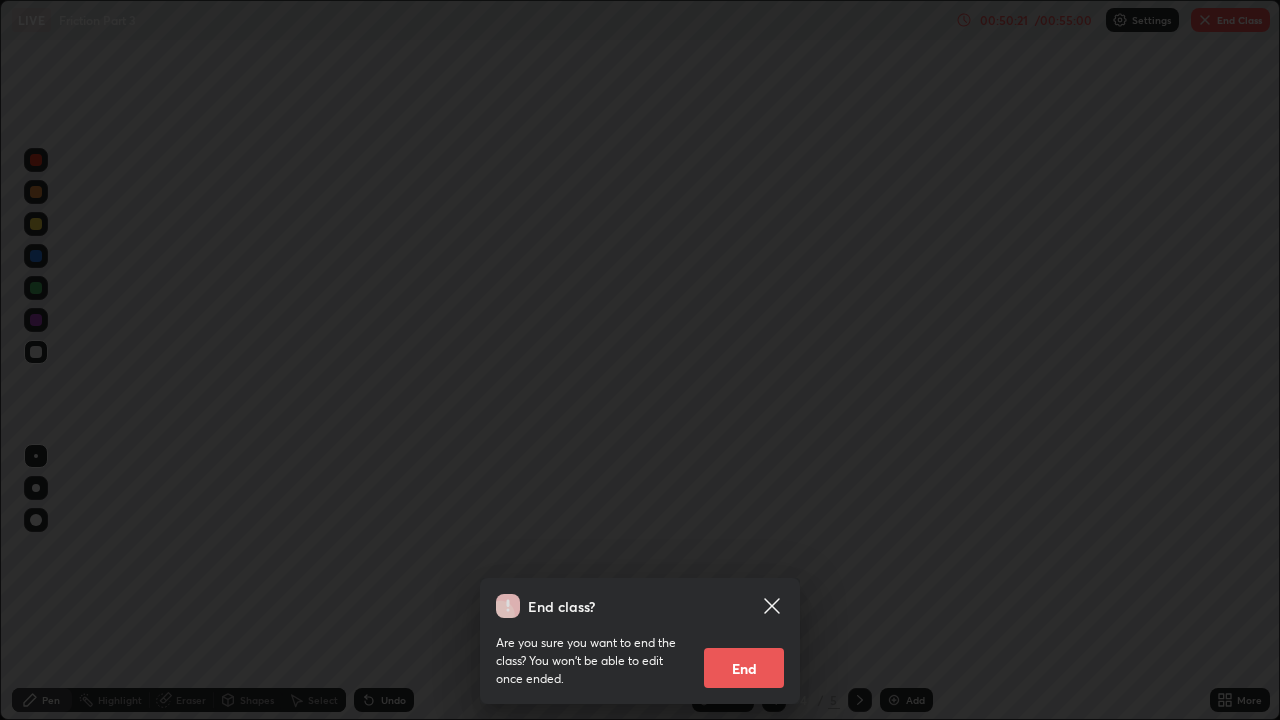 click on "End" at bounding box center [744, 668] 